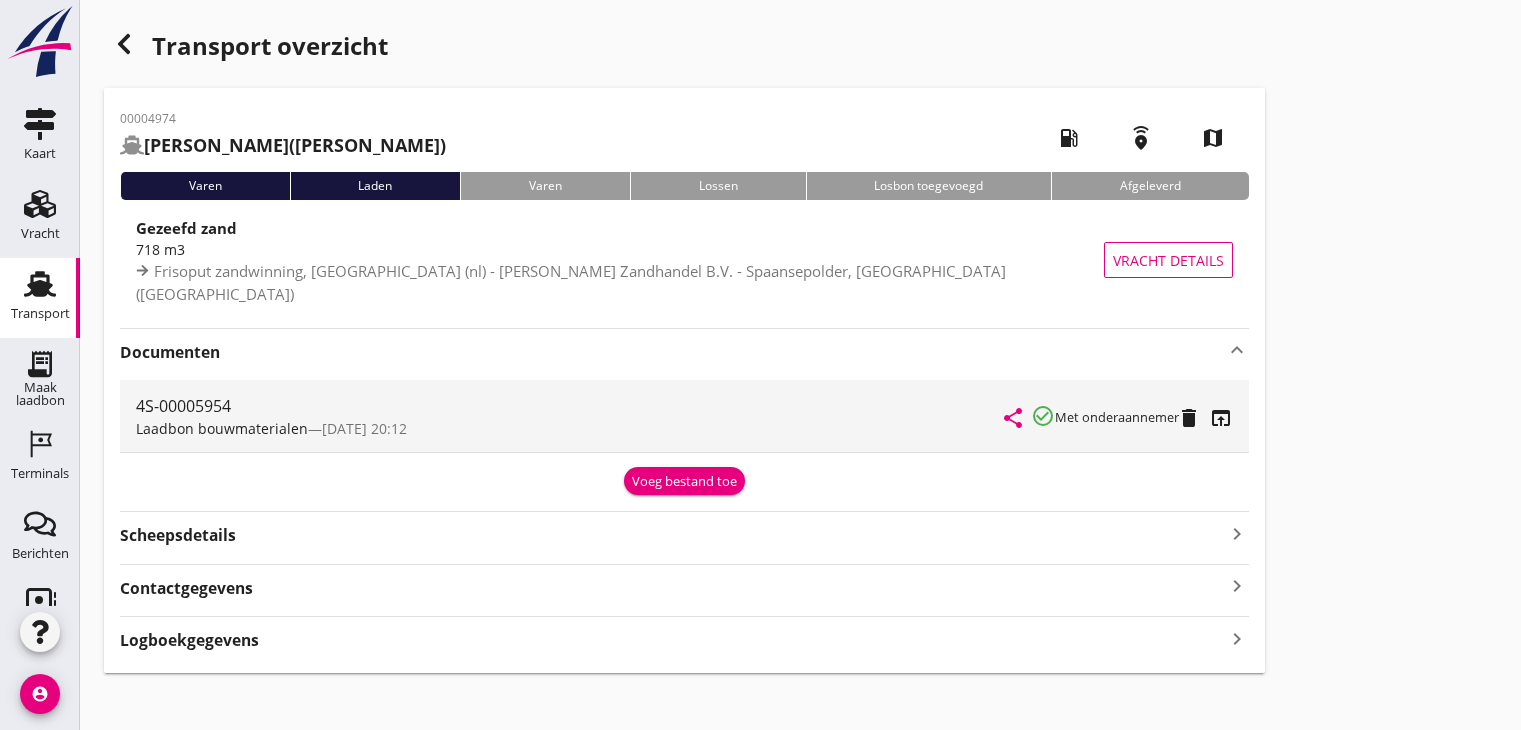 scroll, scrollTop: 0, scrollLeft: 0, axis: both 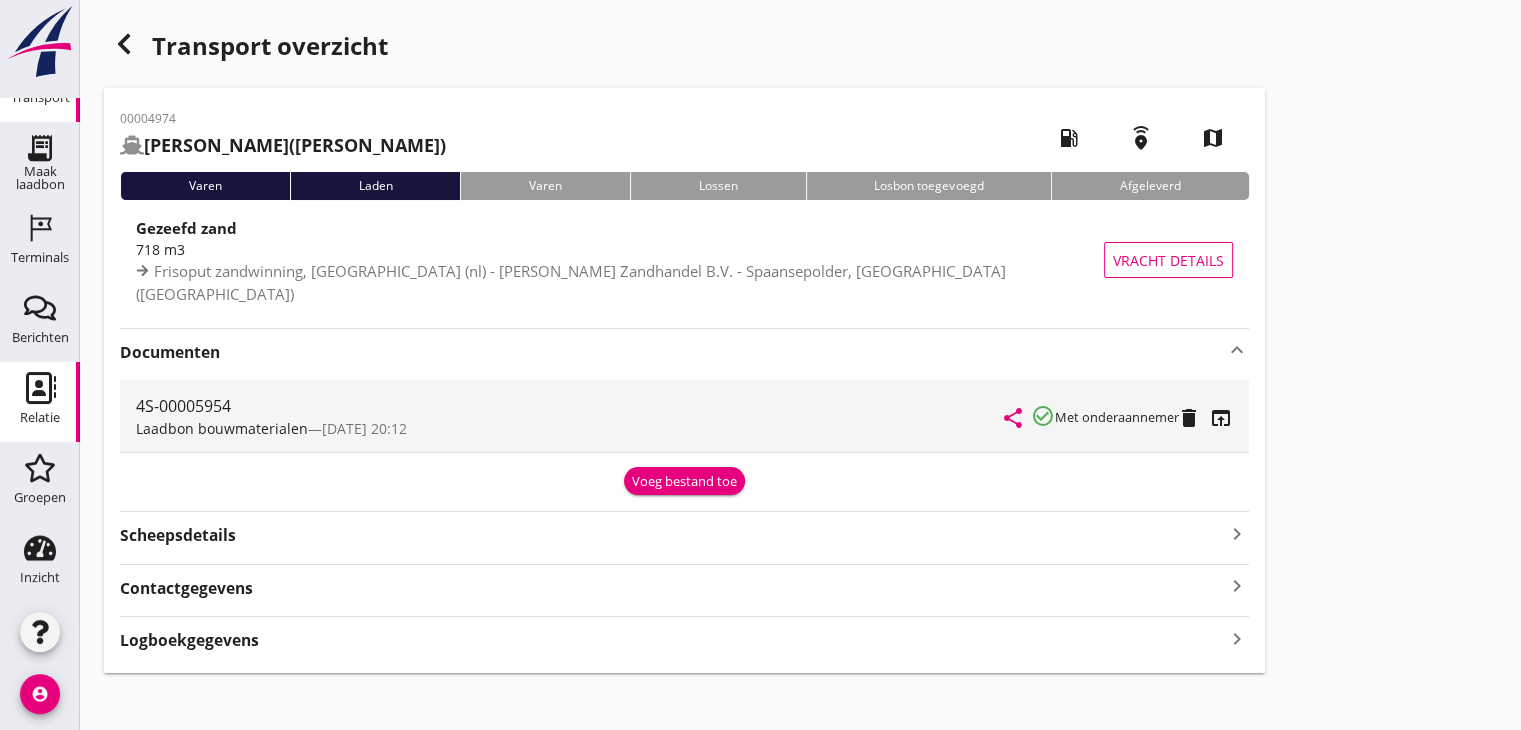 click on "Relatie" at bounding box center [40, 388] 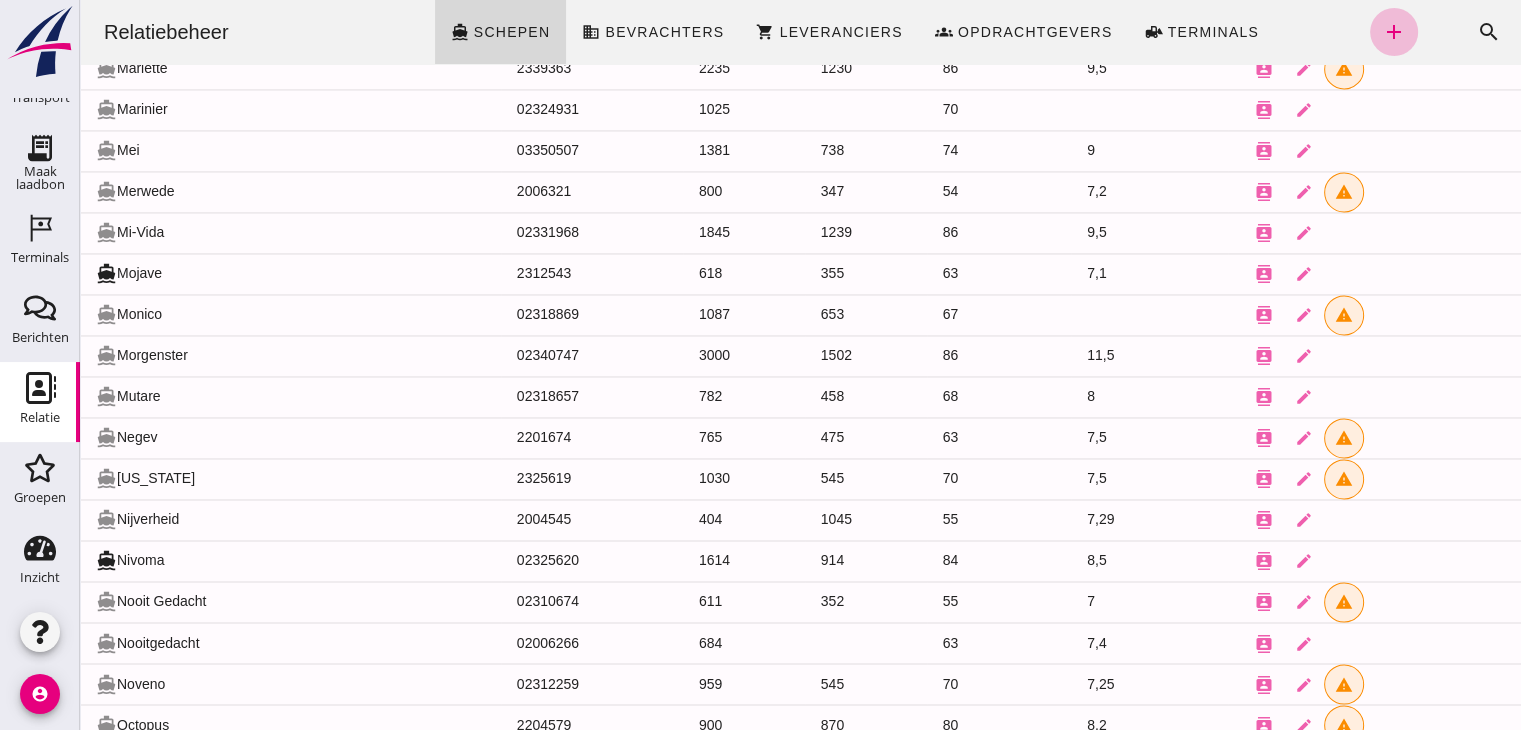 scroll, scrollTop: 3090, scrollLeft: 0, axis: vertical 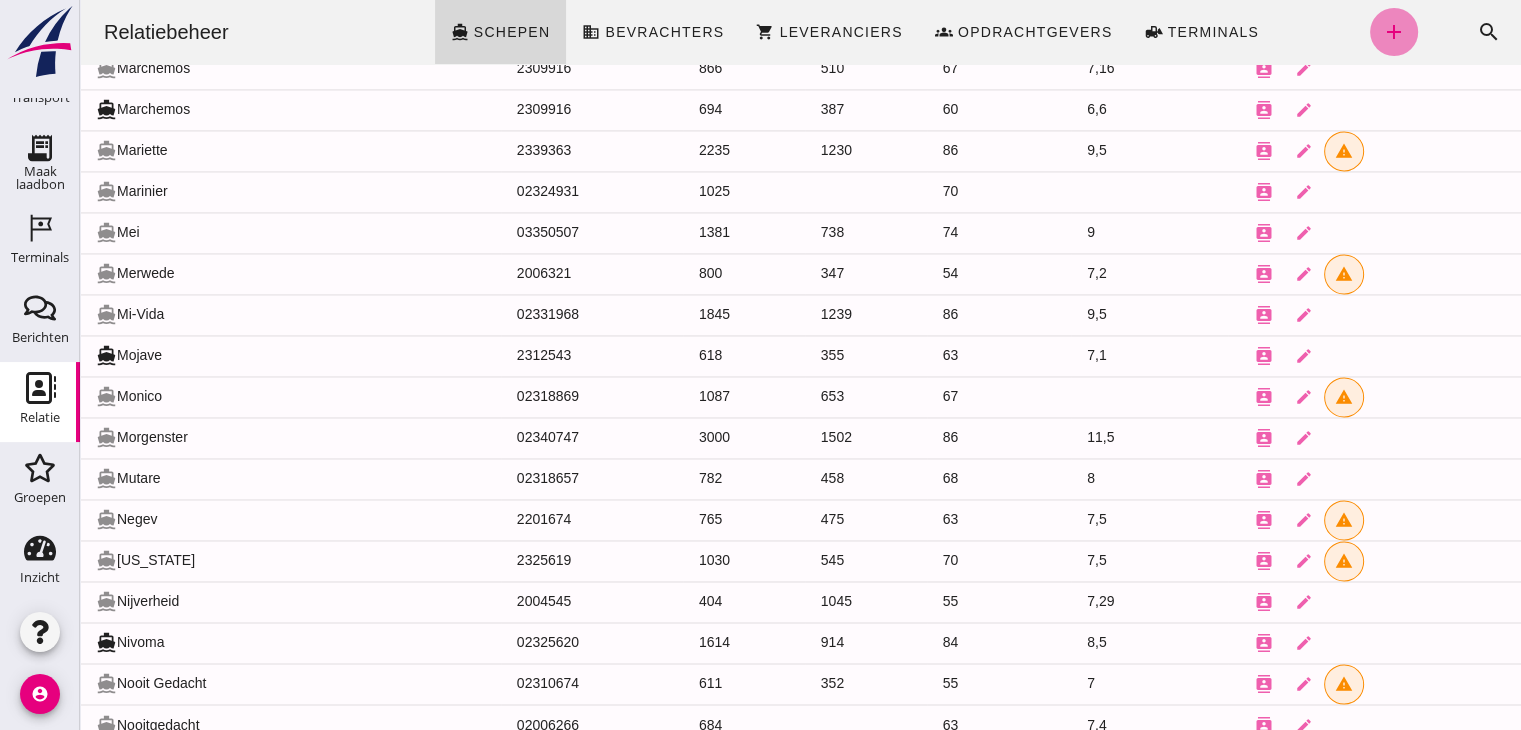 click on "add" 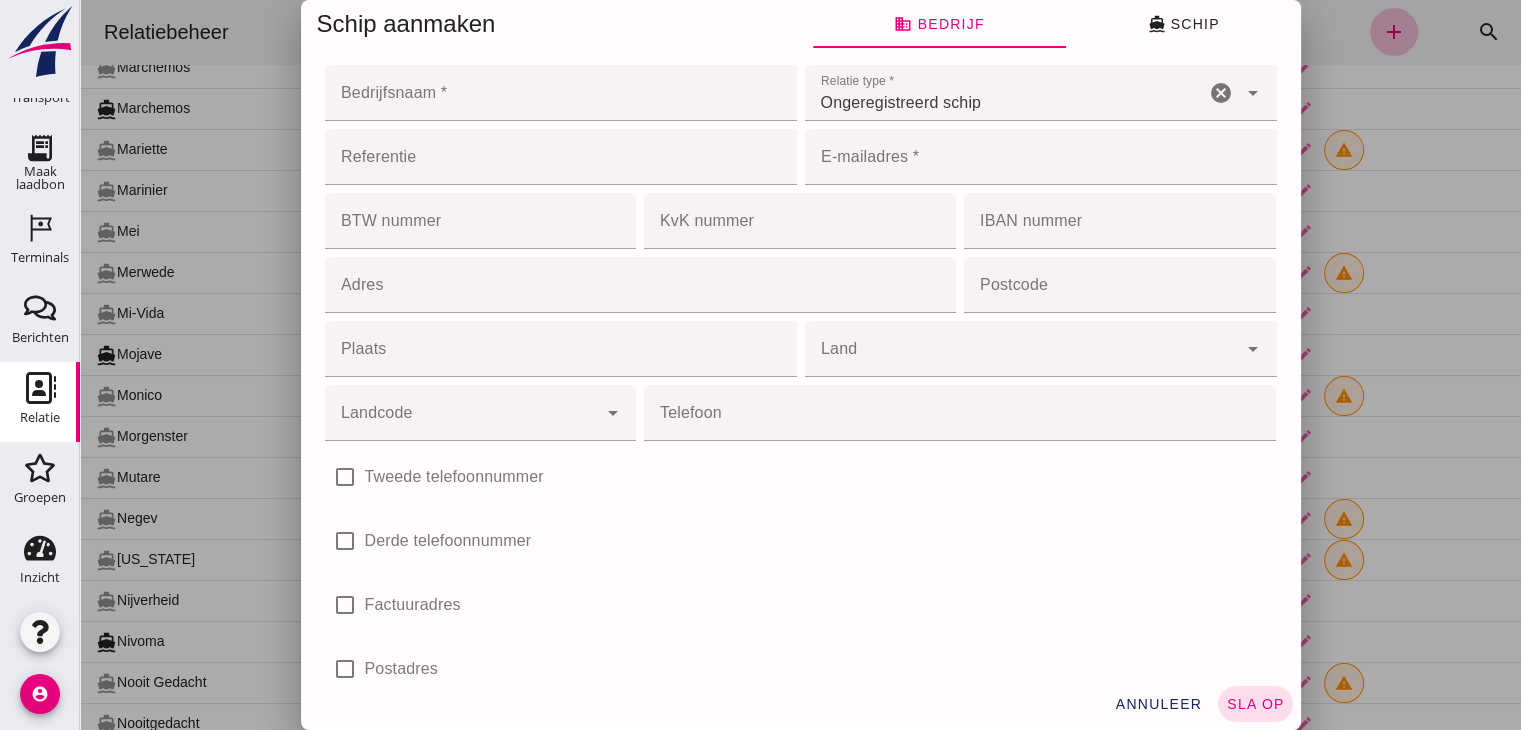 click on "Bedrijfsnaam *" 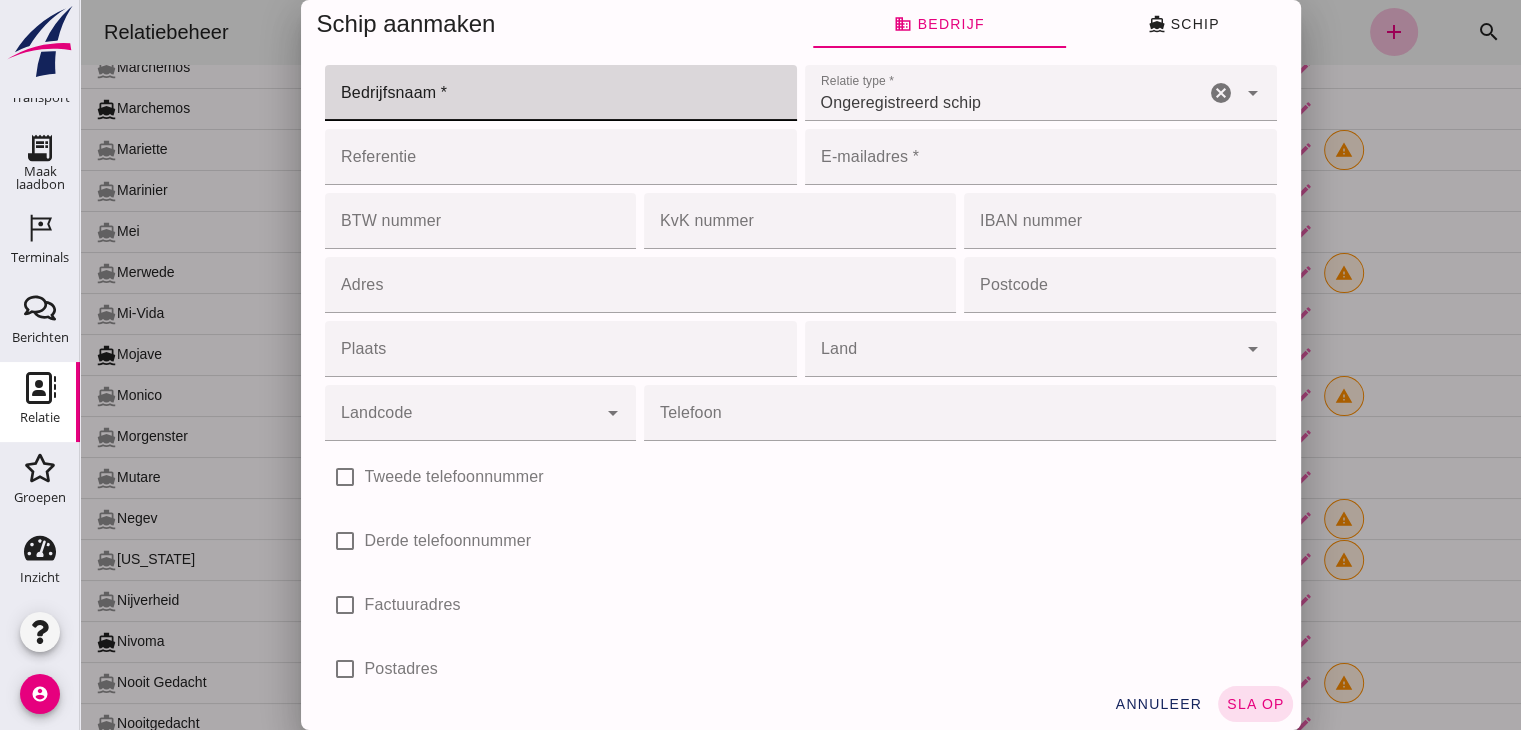 scroll, scrollTop: 0, scrollLeft: 0, axis: both 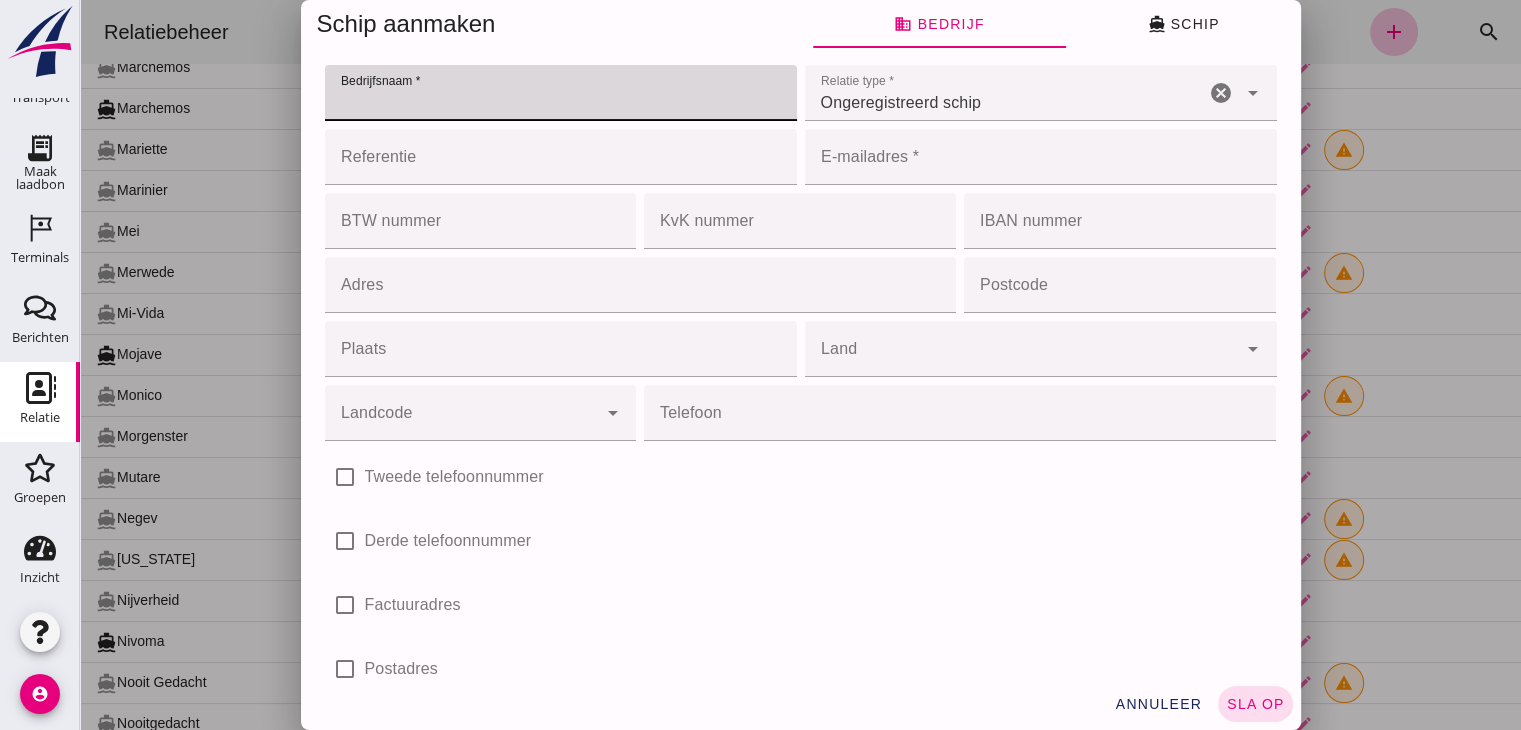 click on "Bedrijfsnaam *" 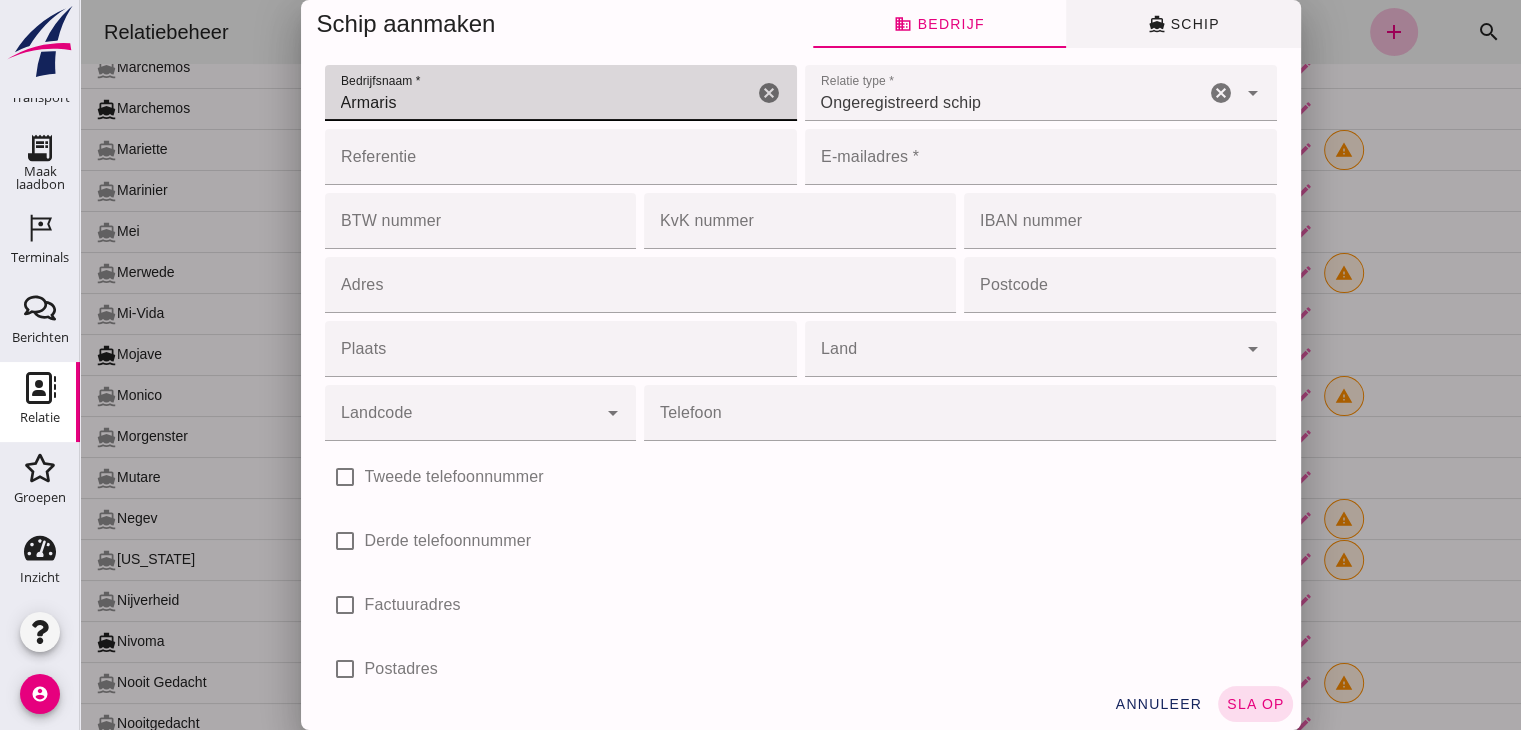 type on "Armaris" 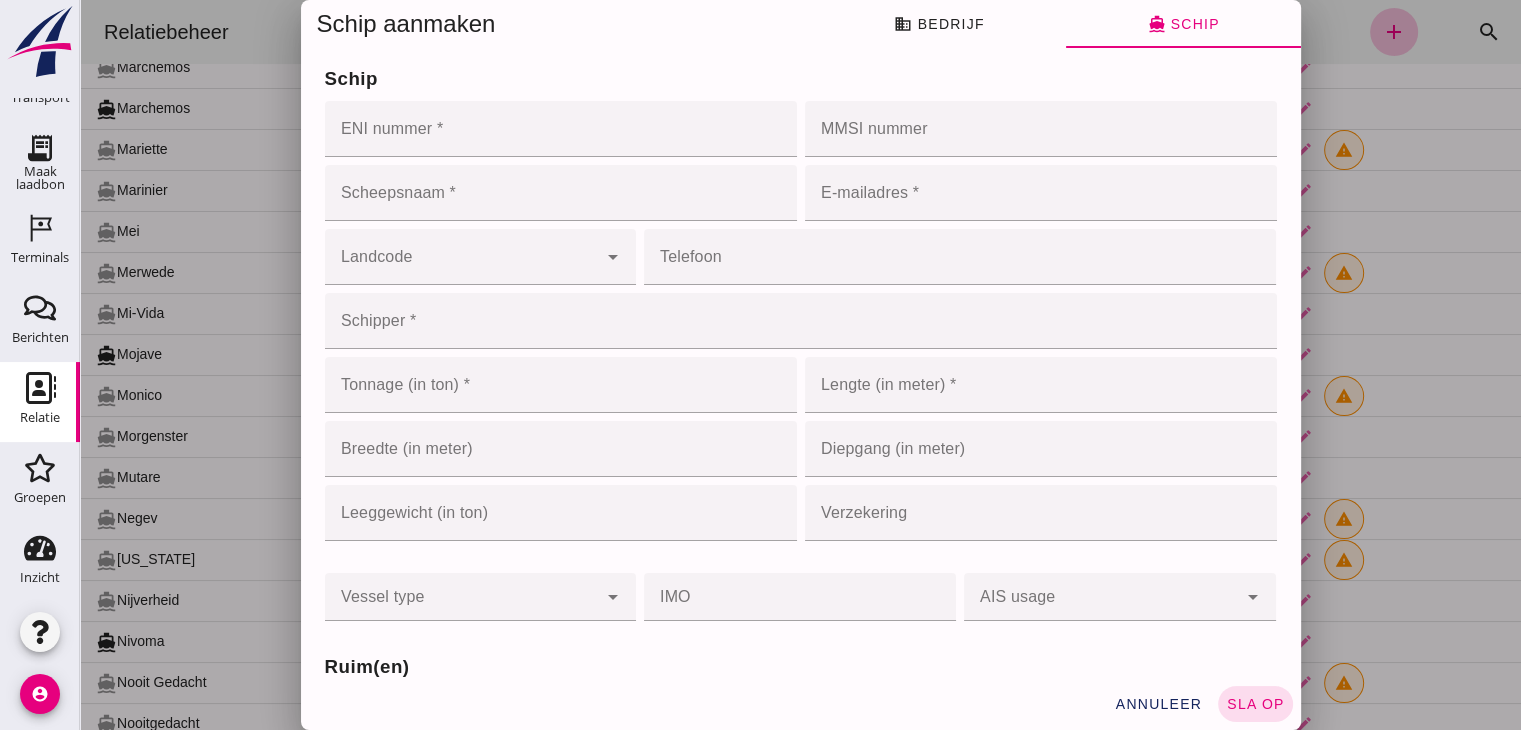 click on "ENI nummer *" 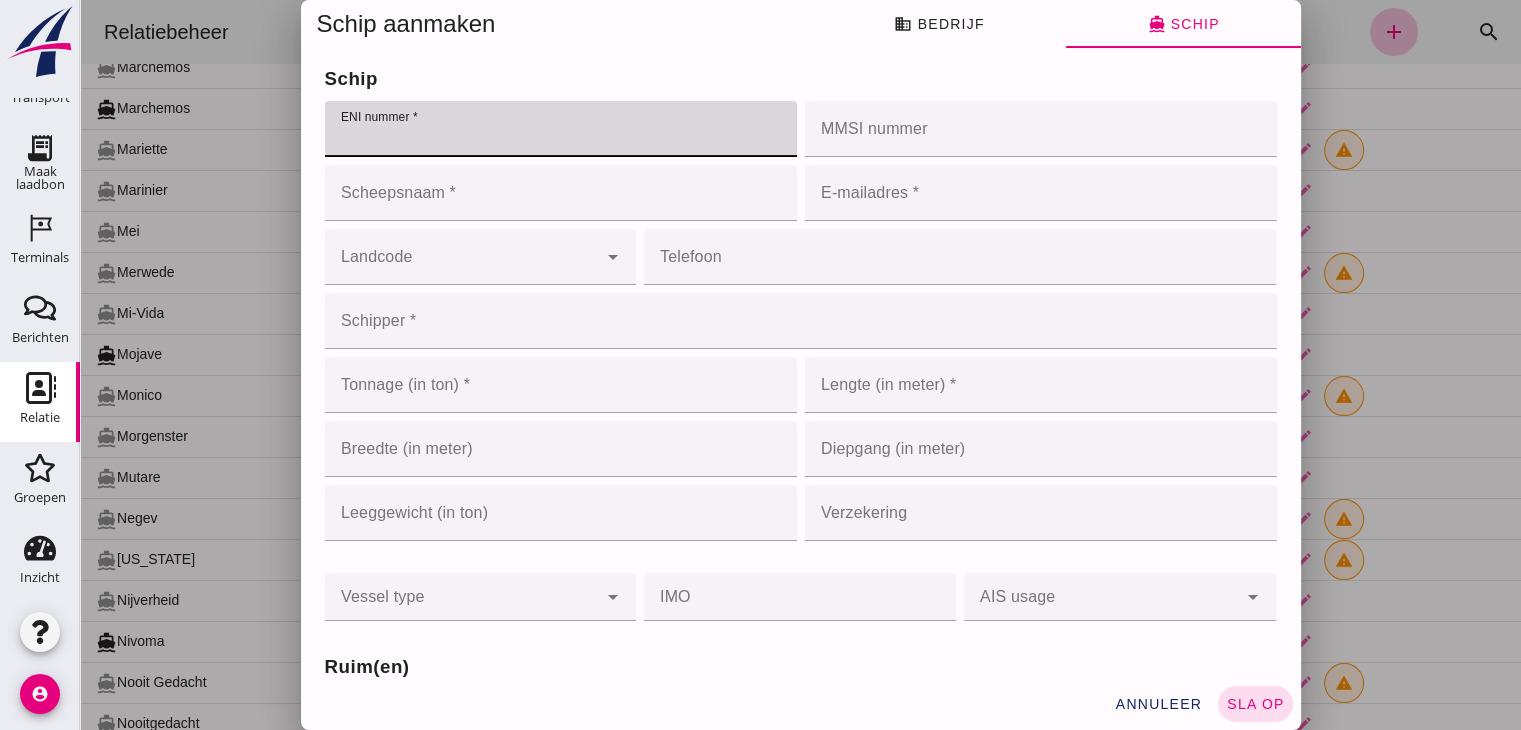 paste on "2104144" 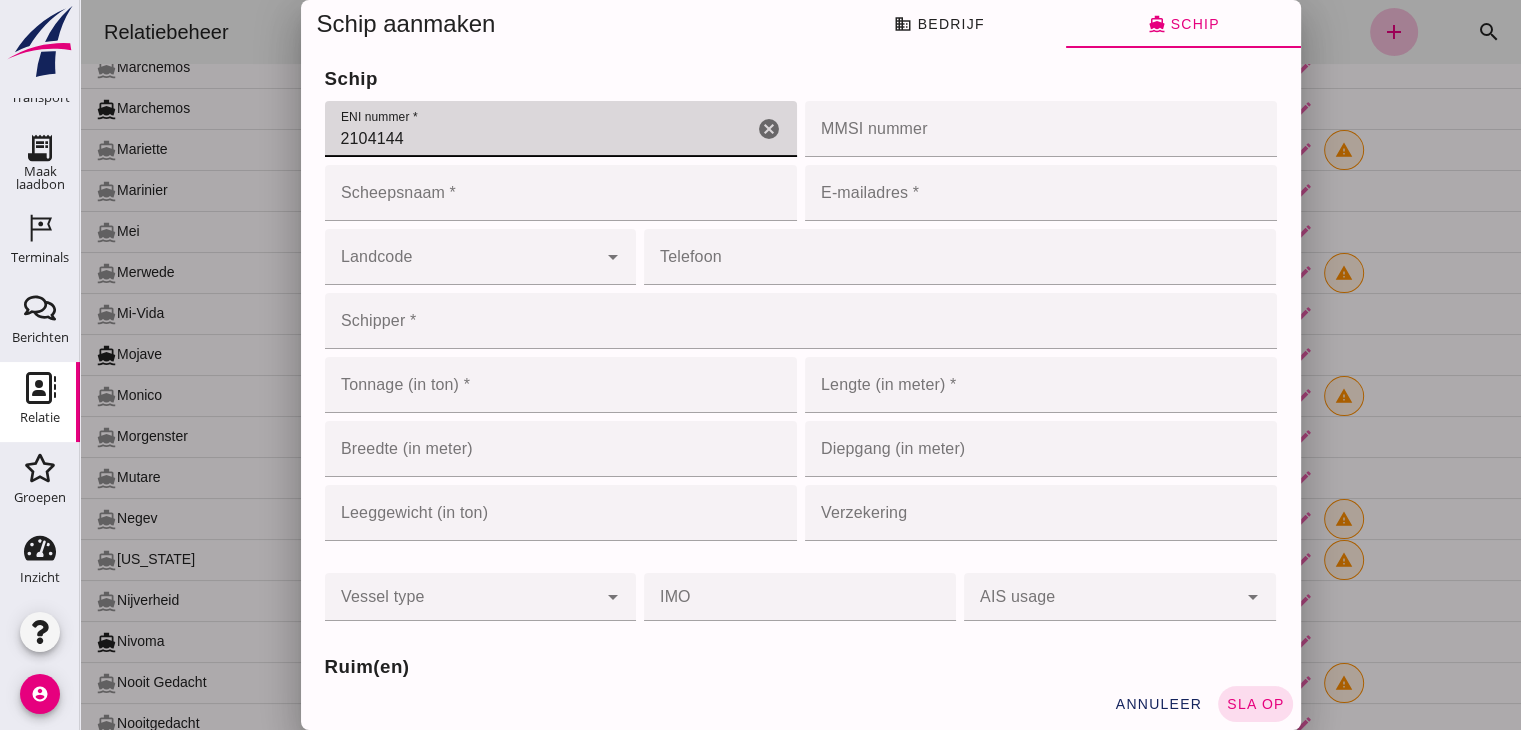 type on "2104144" 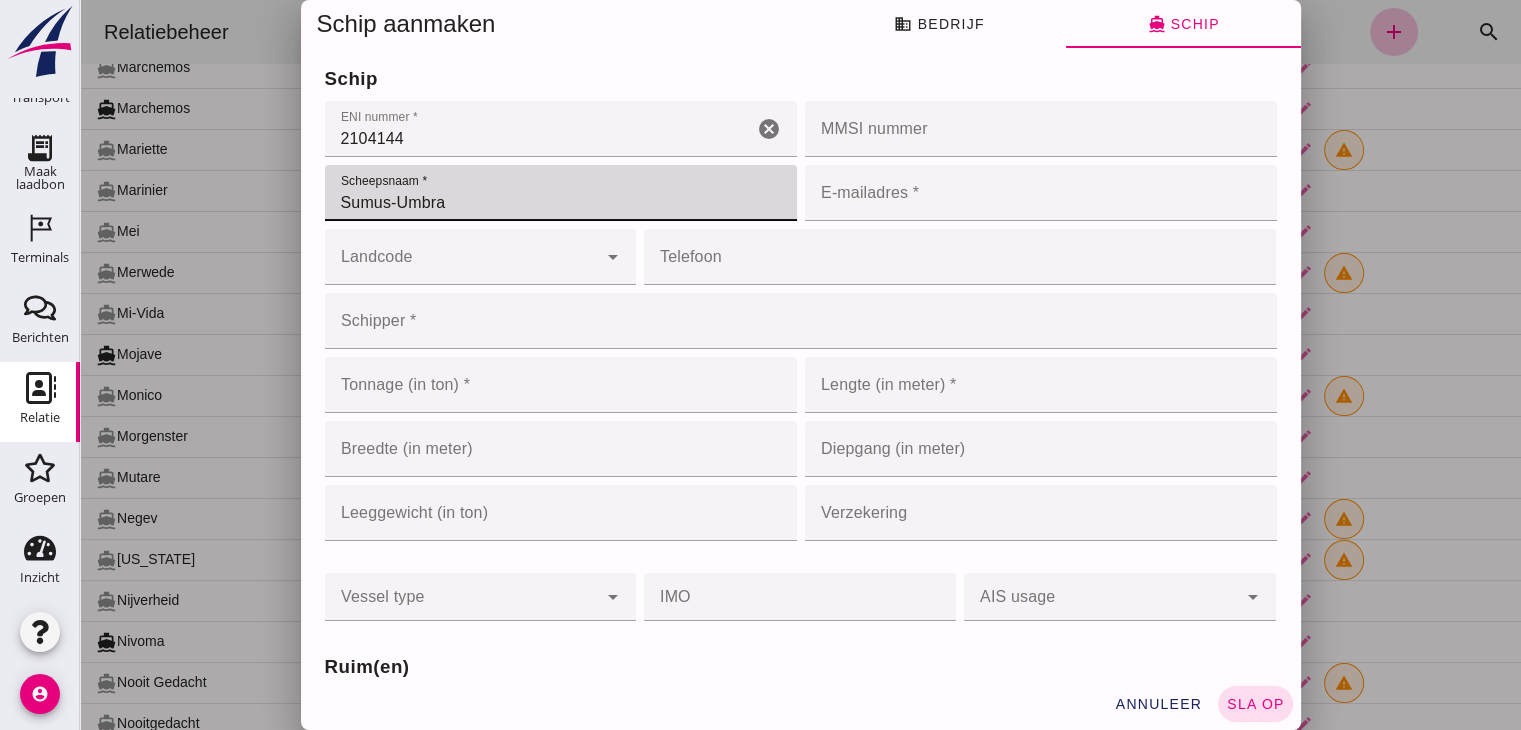 type on "Sumus-Umbra" 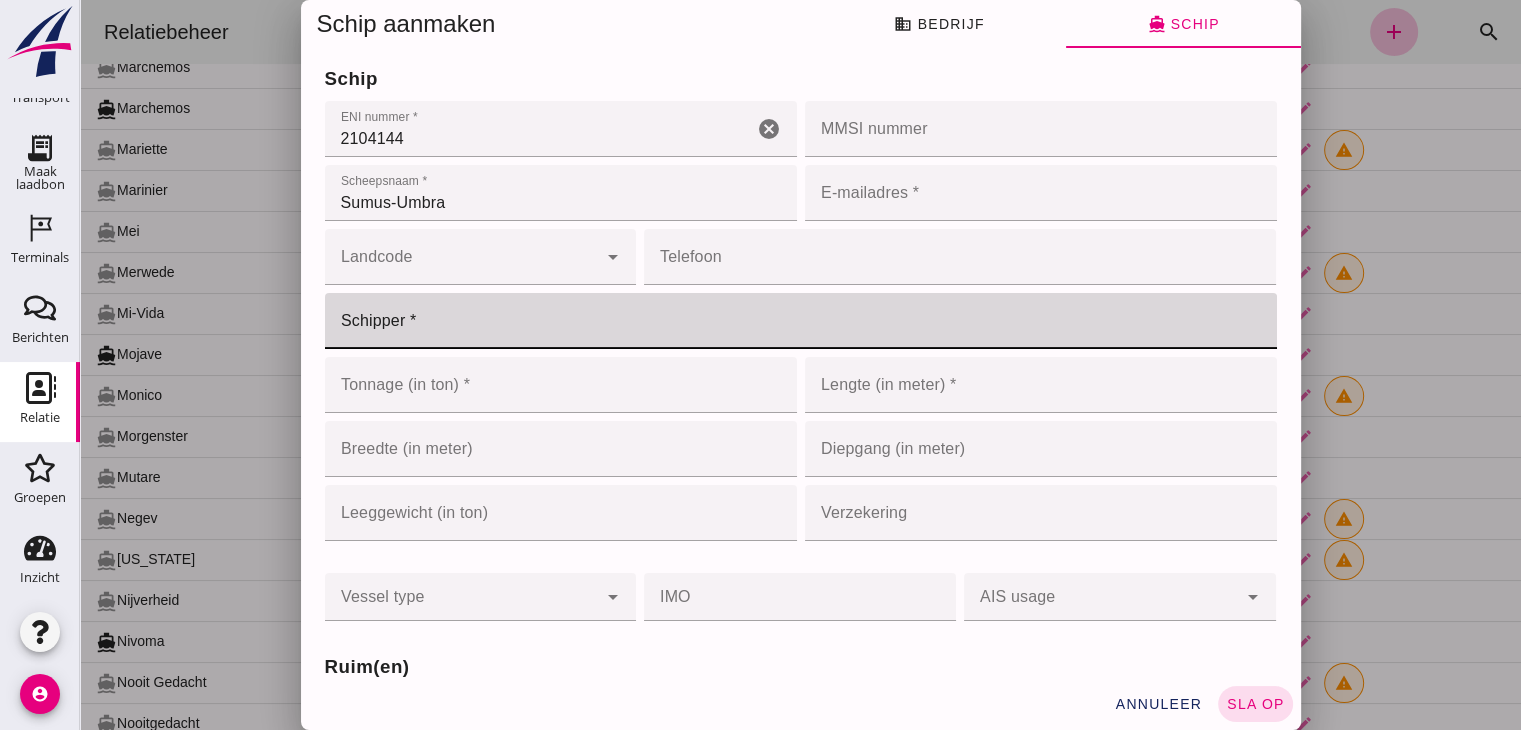 click on "Schipper *" 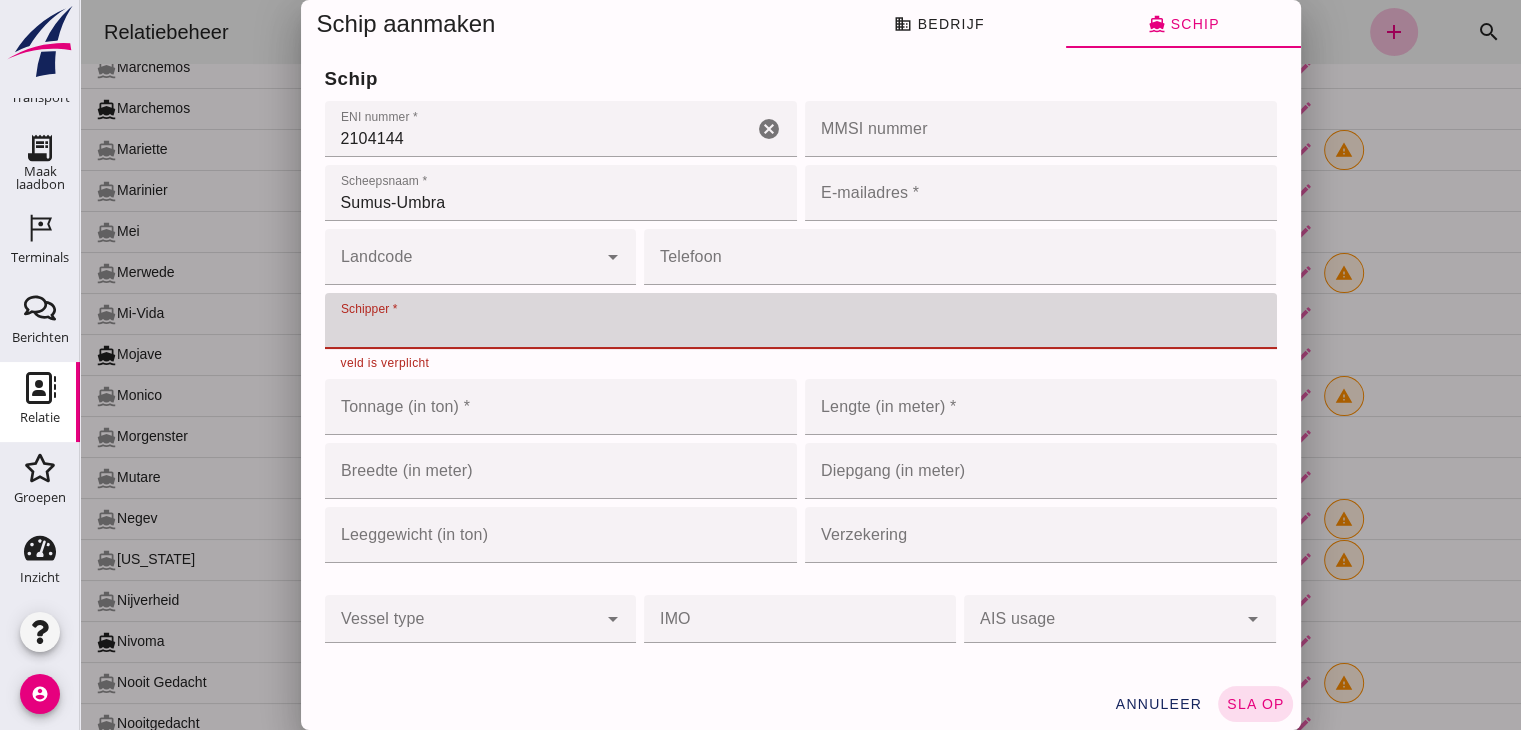 click on "Schipper *" 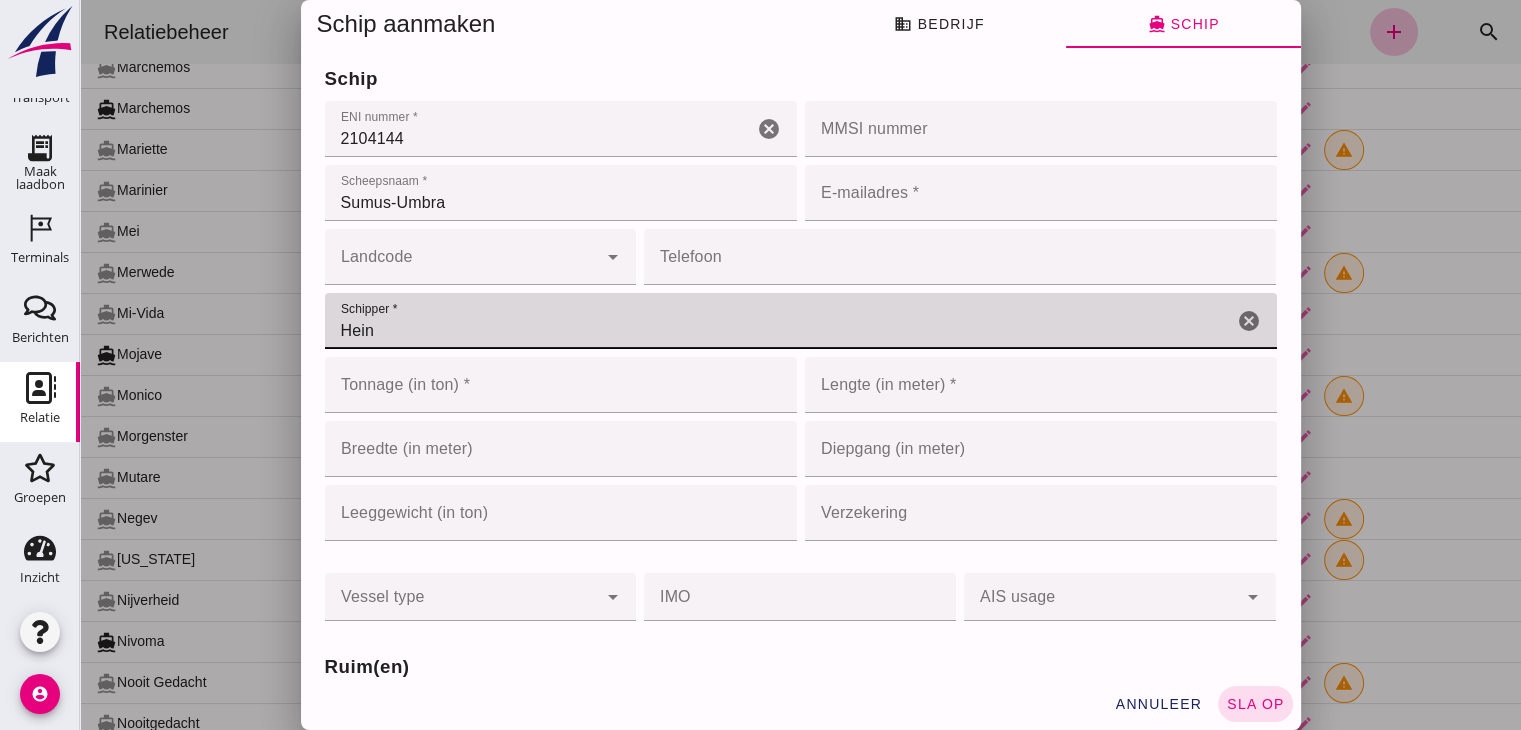 type on "Hein" 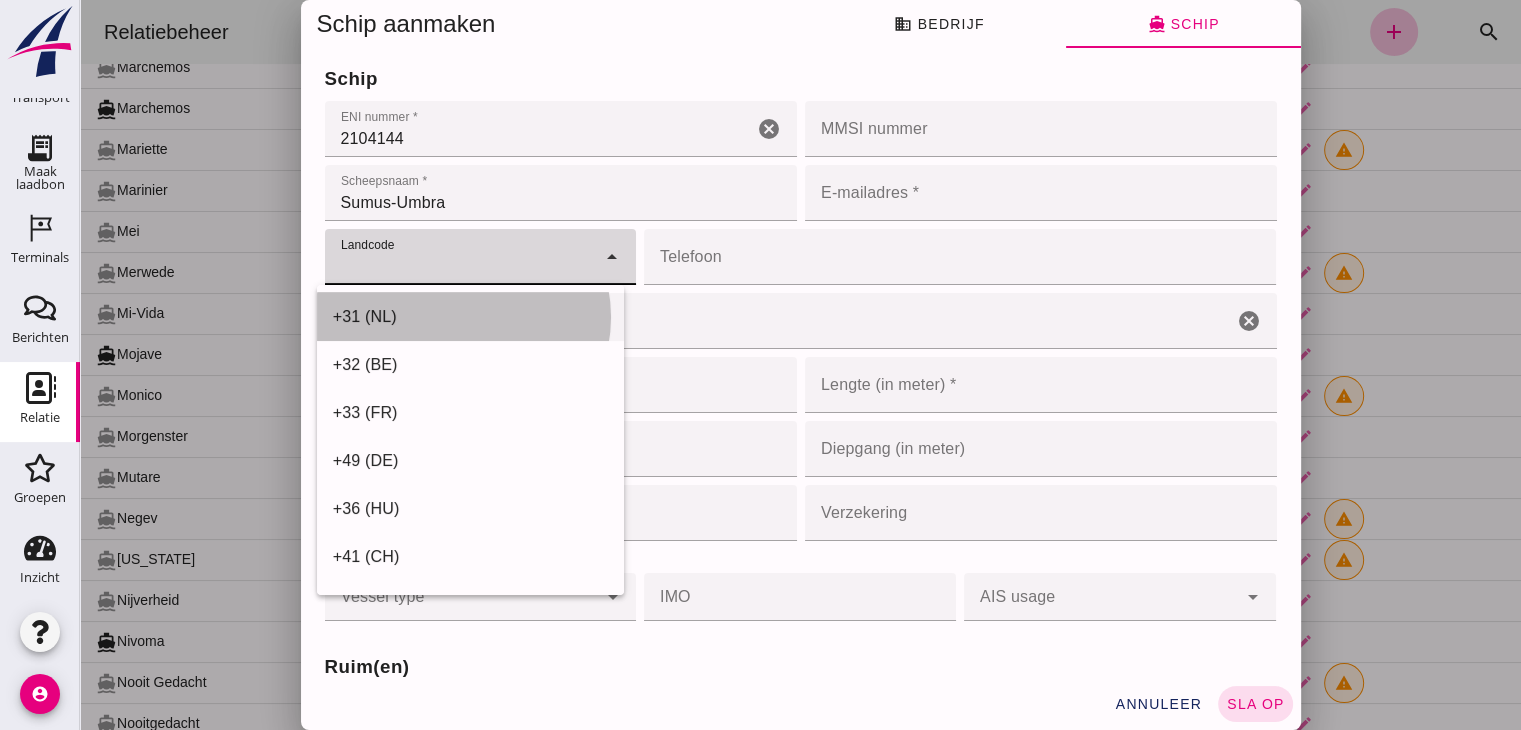 click on "+31 (NL)" 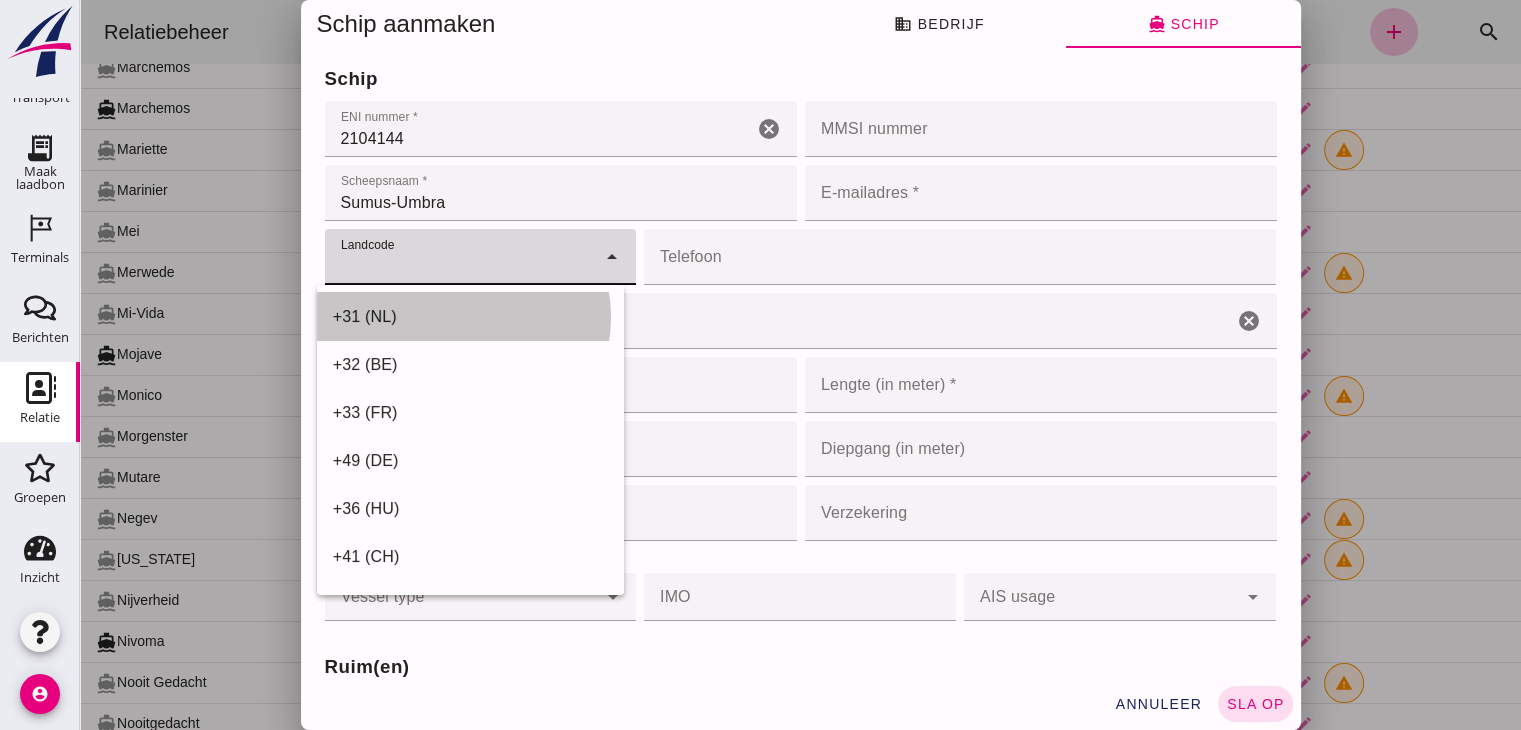 type on "+31 (NL)" 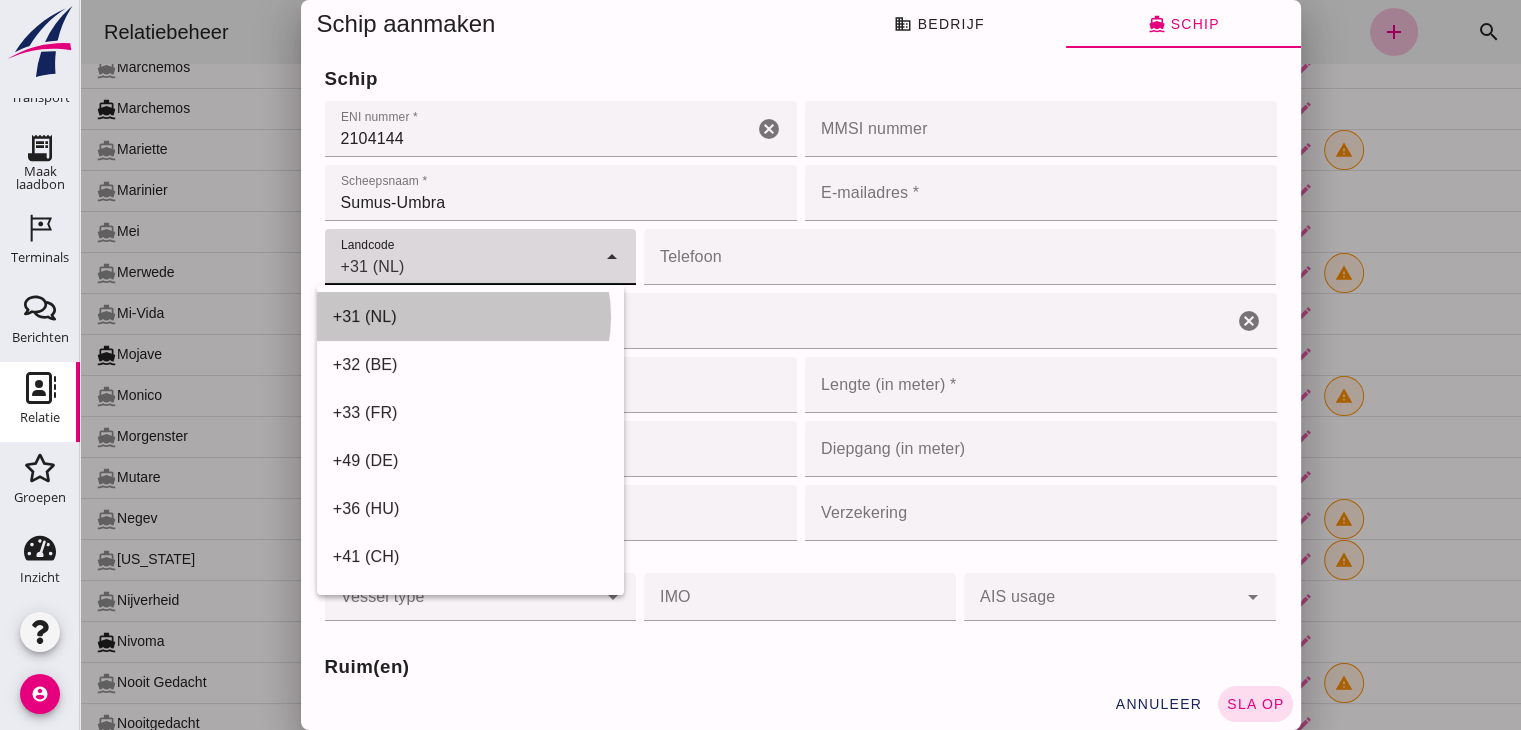 click on "Telefoon" 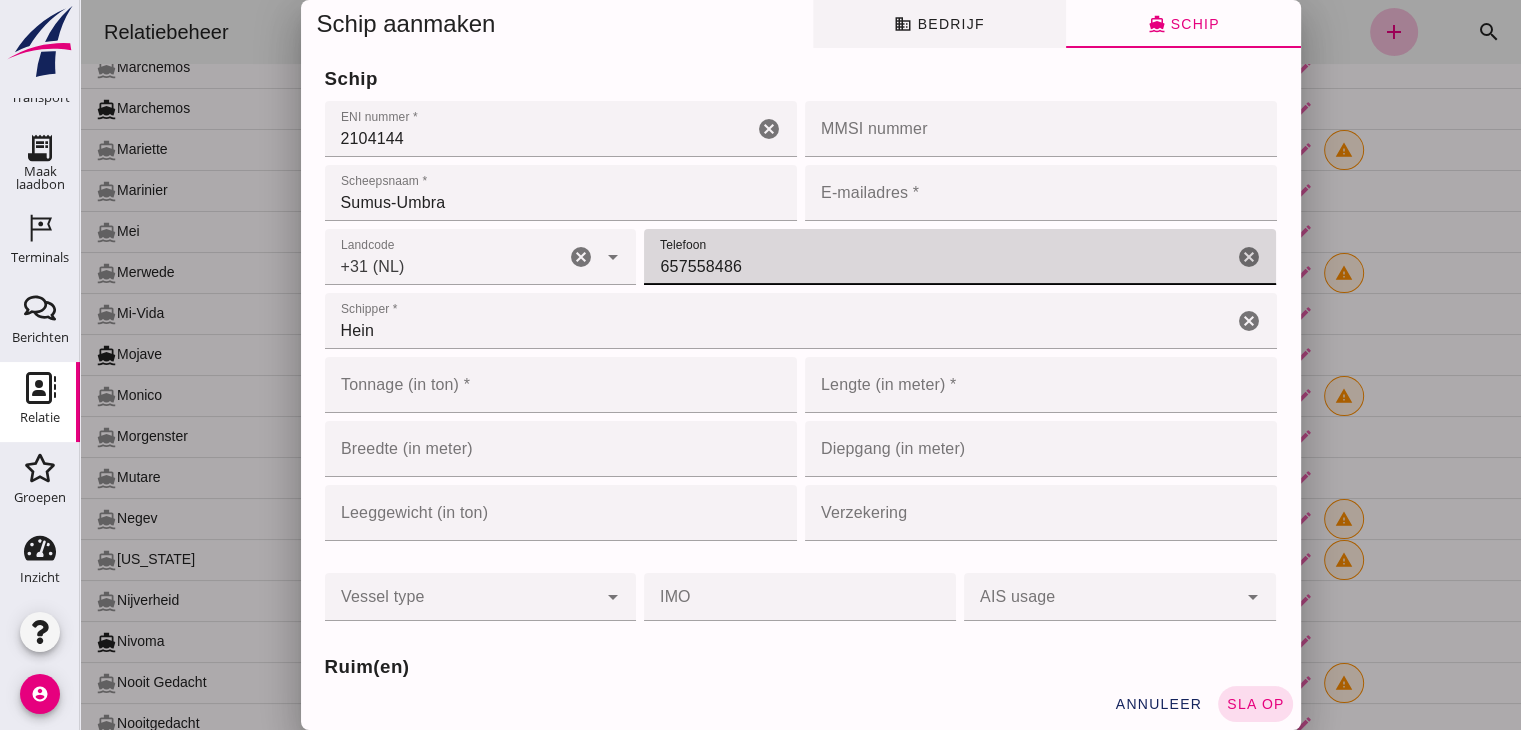 type on "657558486" 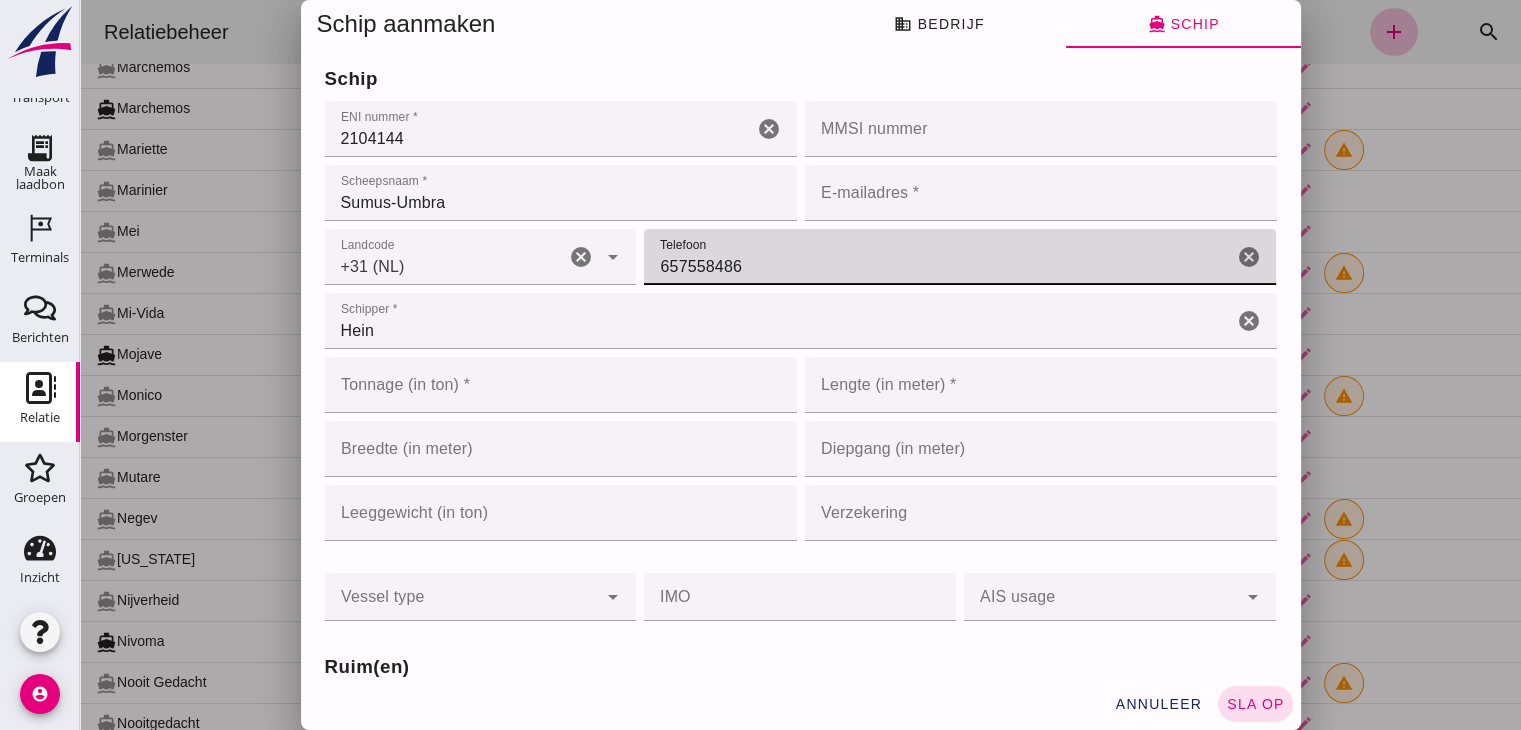 click on "Tonnage (in ton) *" 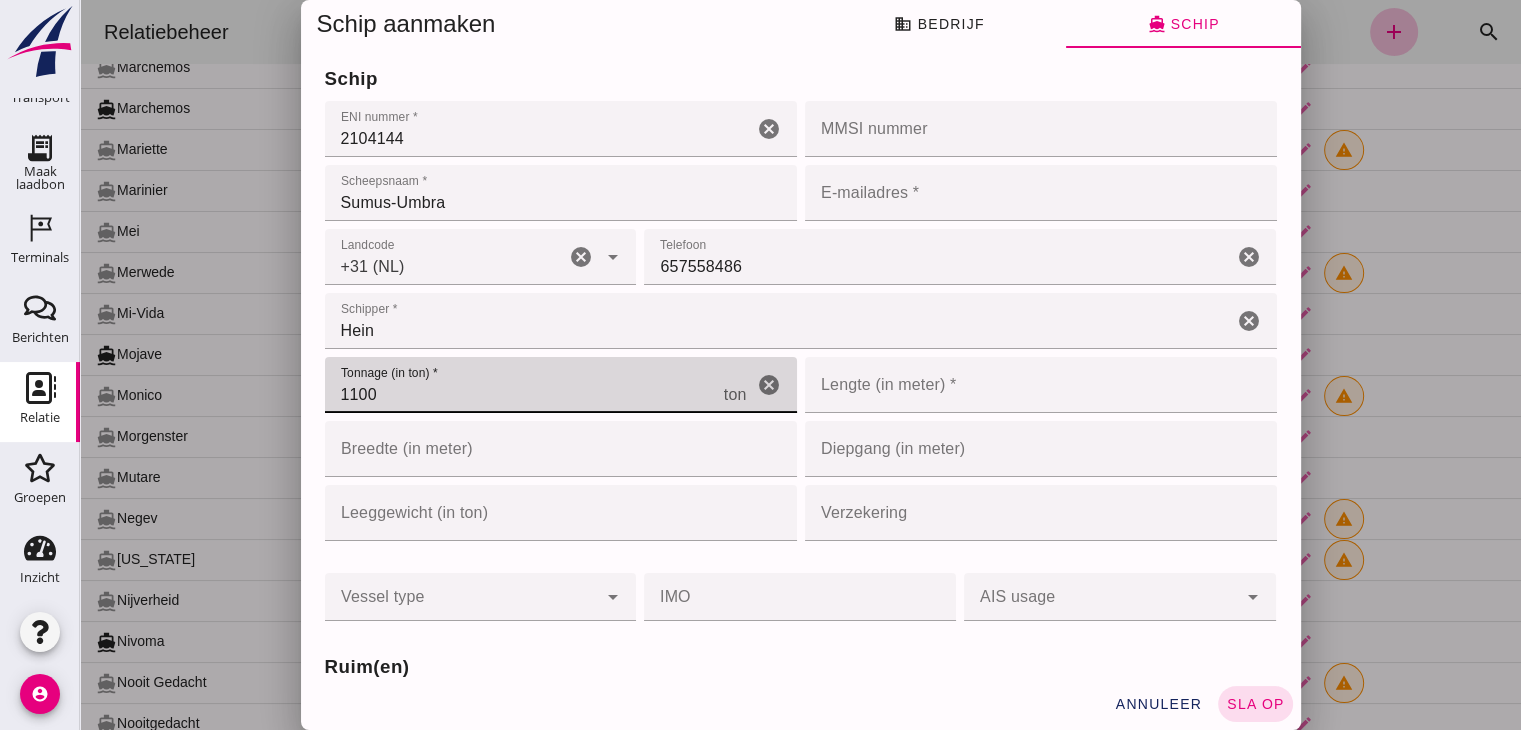 type on "1100" 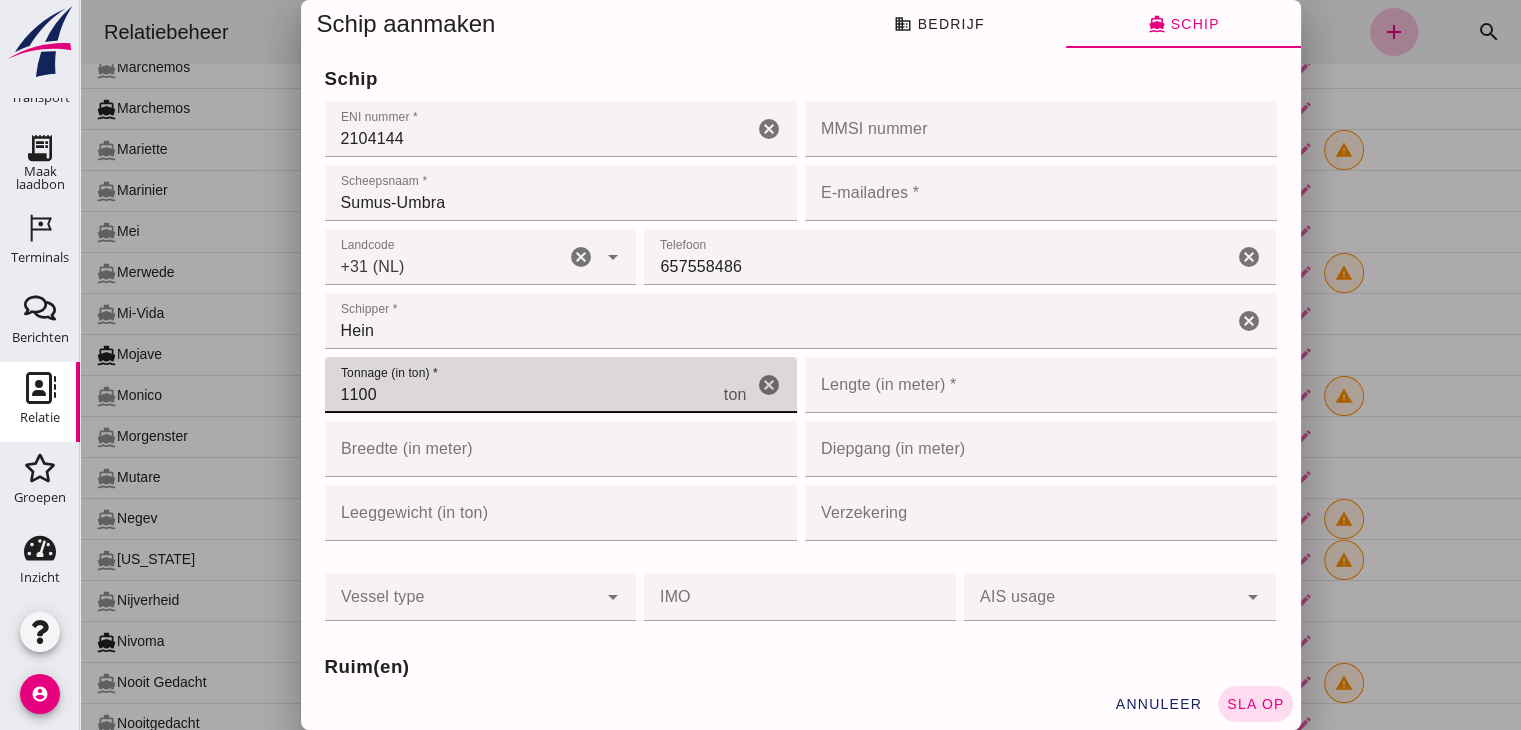 click on "Lengte (in meter) *" 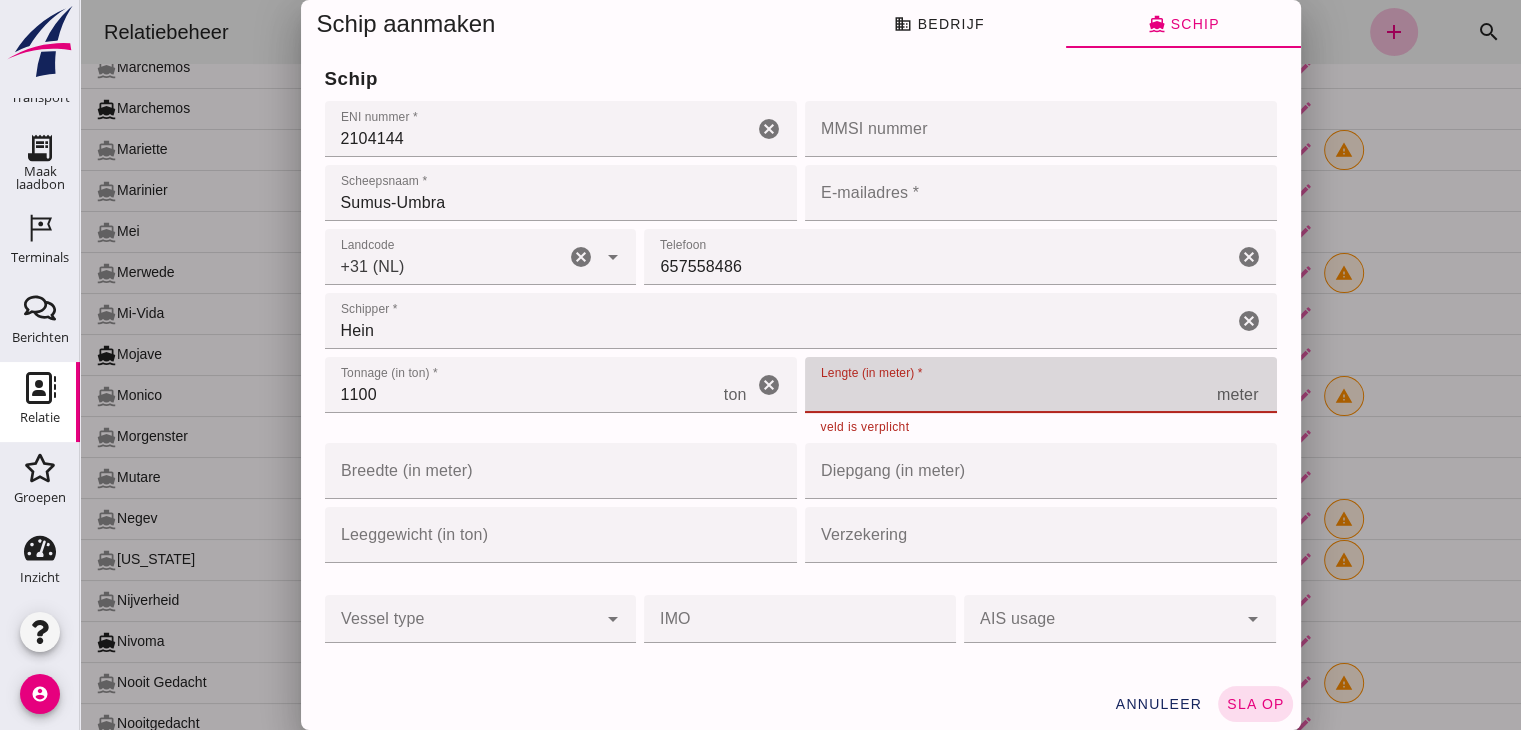 click on "Lengte (in meter) *" 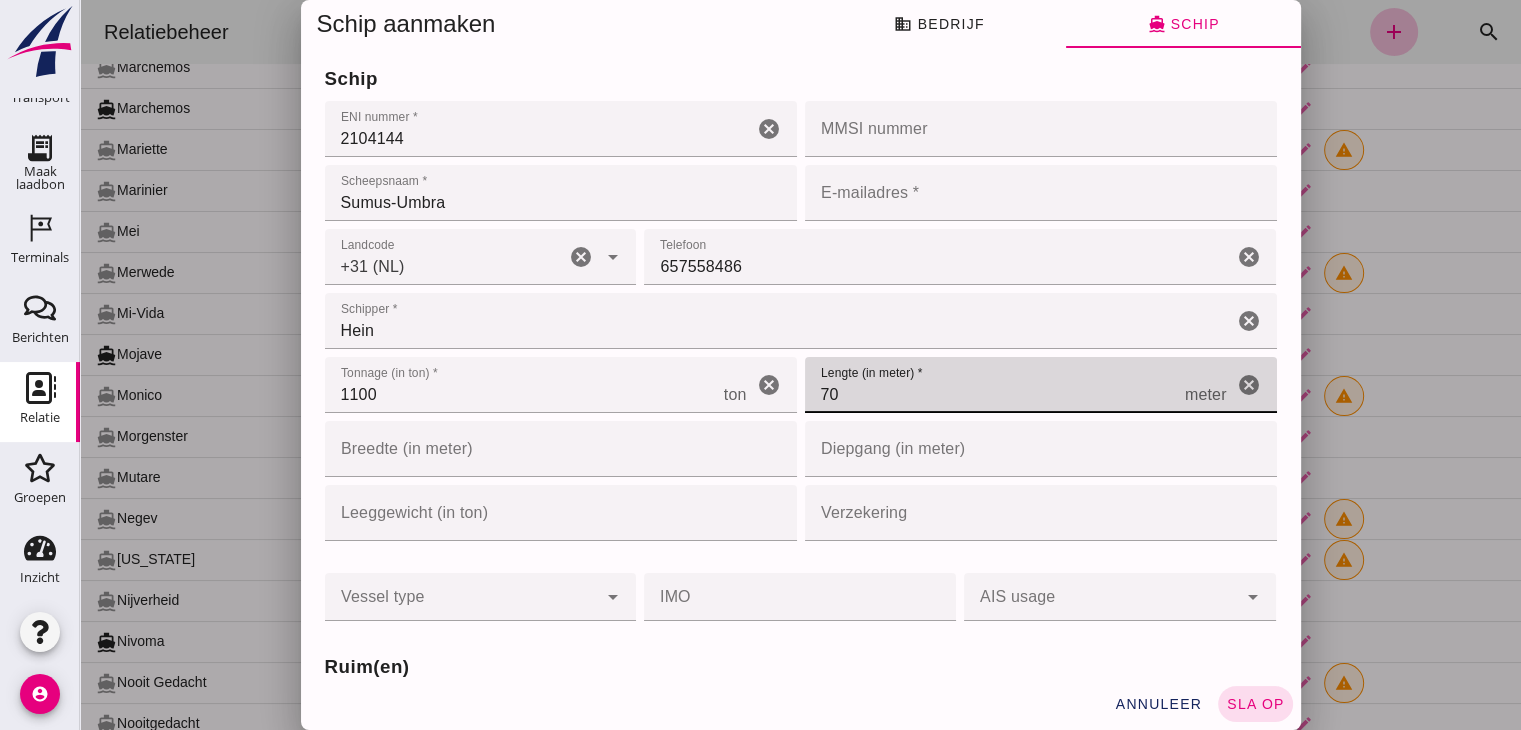 type on "70" 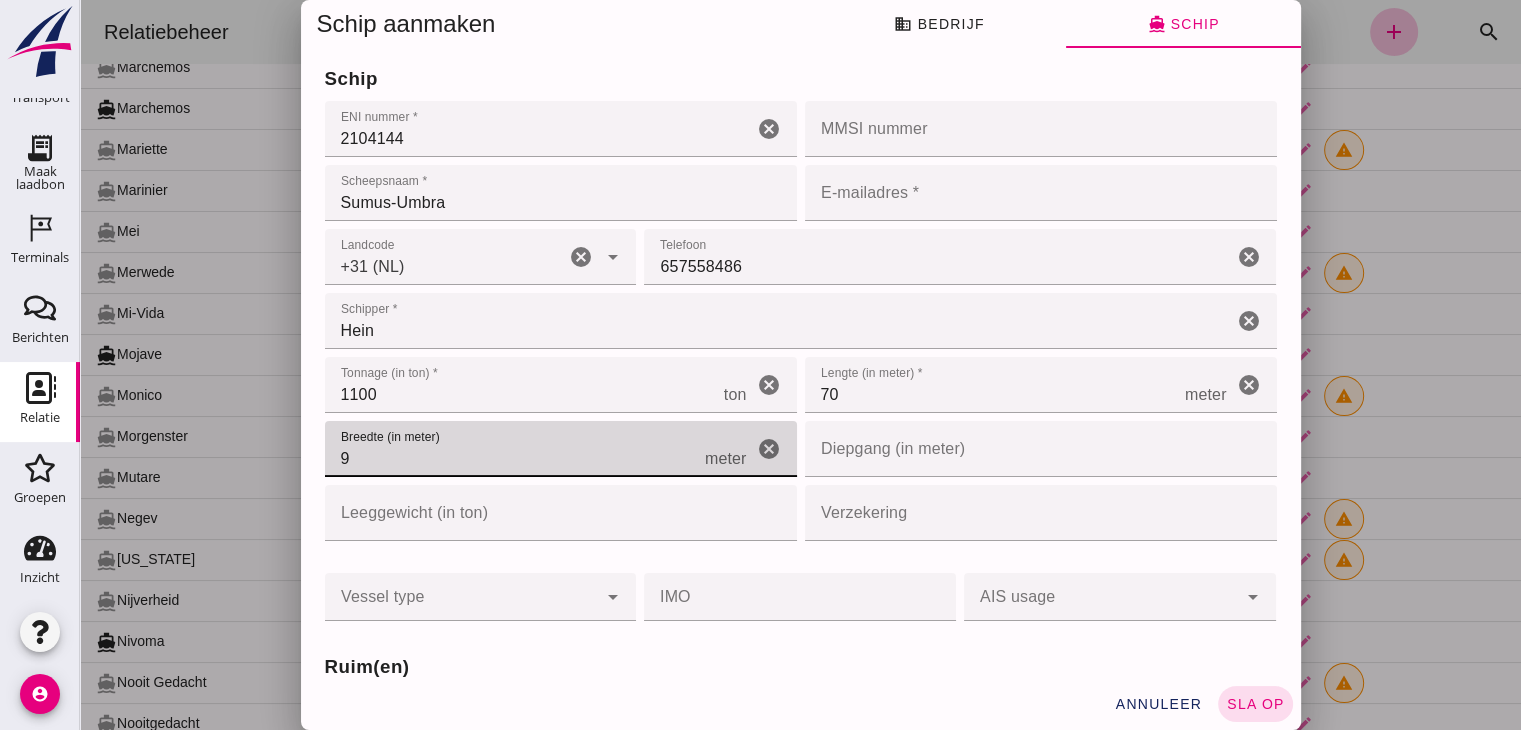 type on "9" 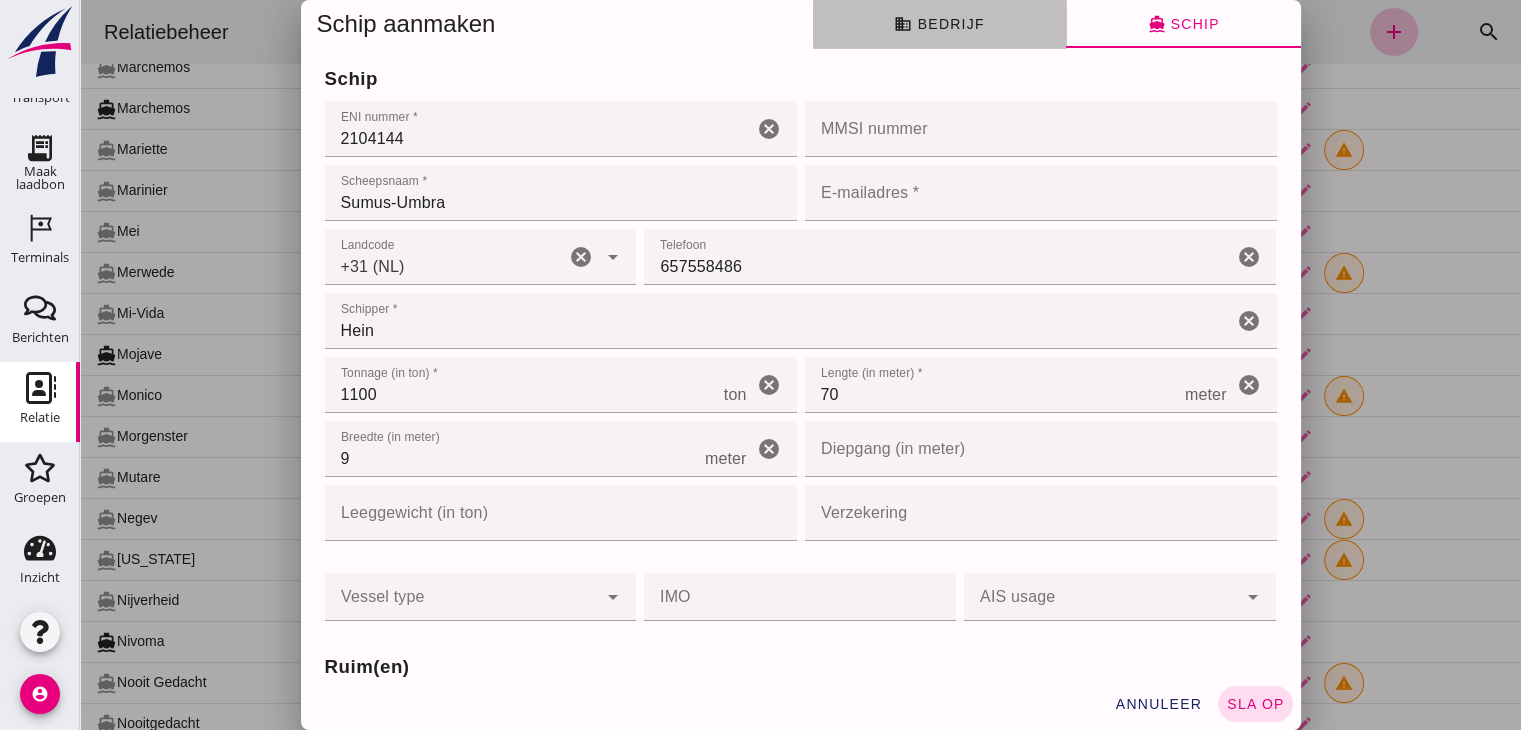 click on "business  Bedrijf" 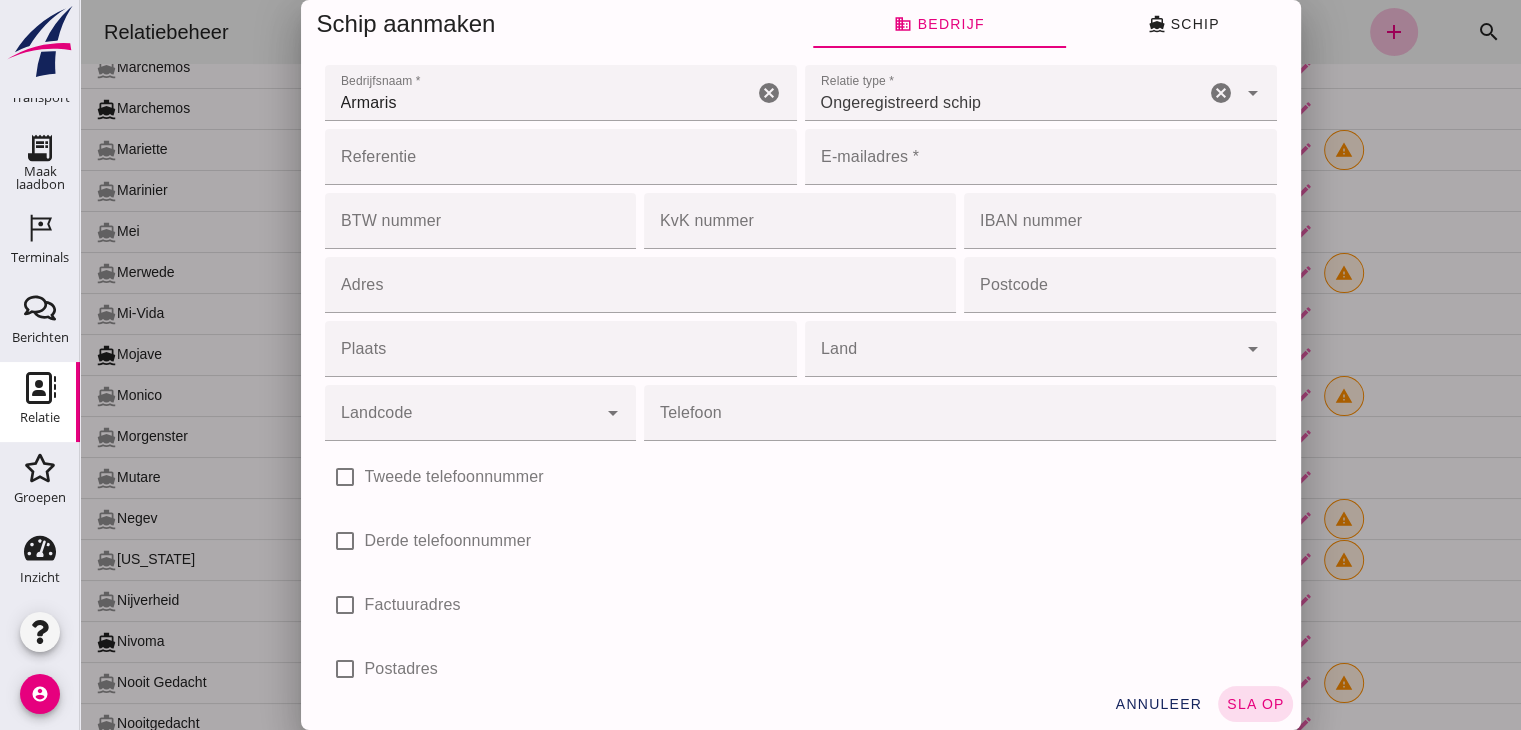 click on "E-mailadres *" 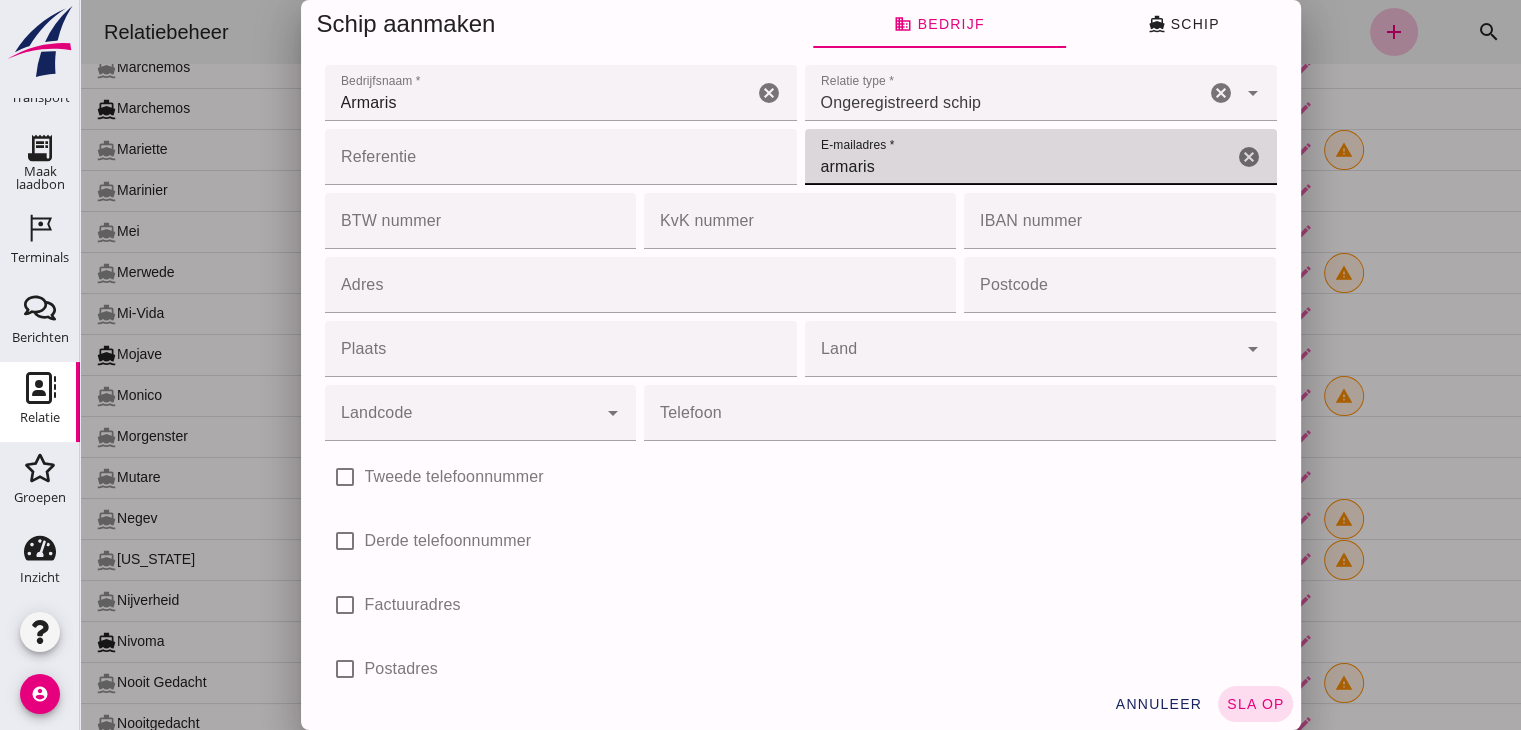 type on "armaris" 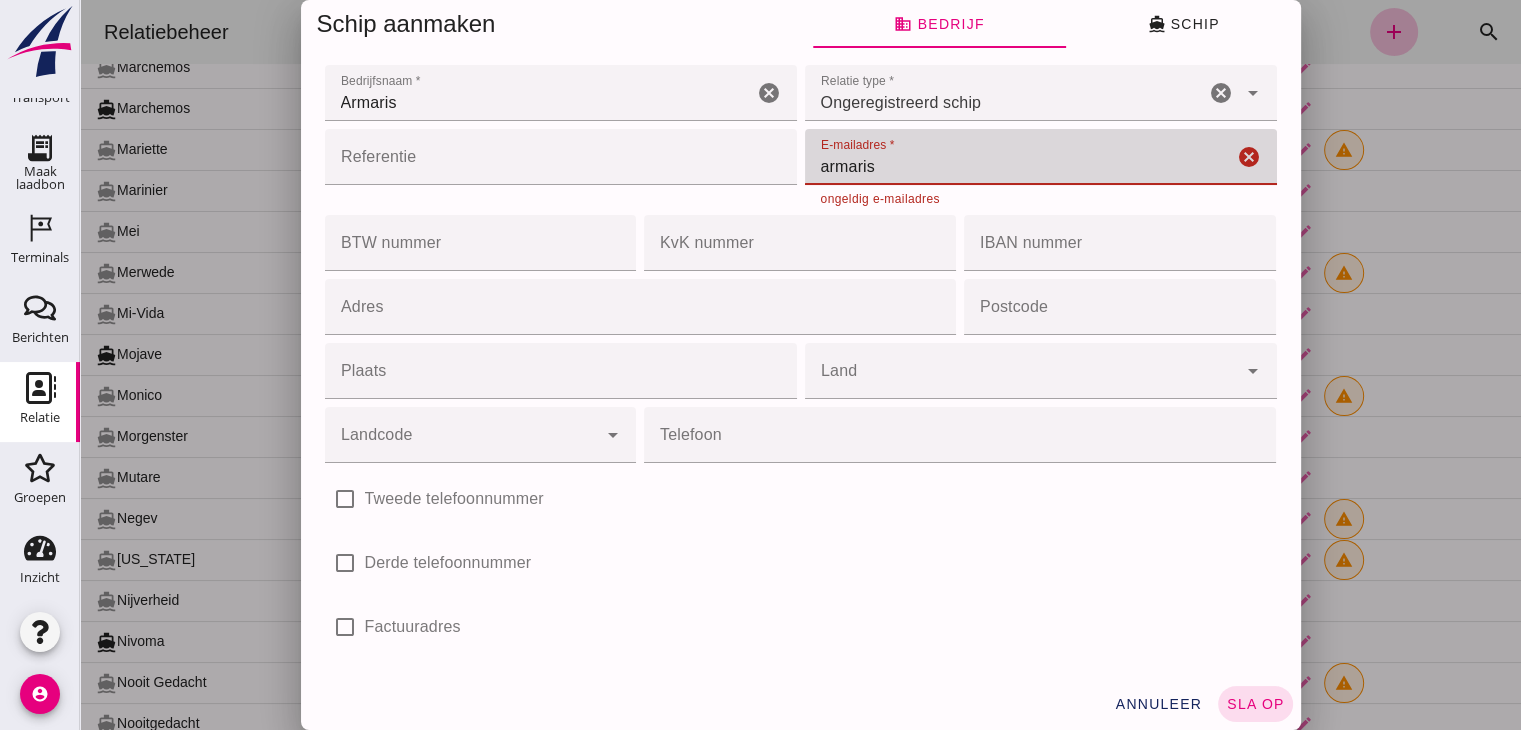 drag, startPoint x: 933, startPoint y: 159, endPoint x: 793, endPoint y: 169, distance: 140.35669 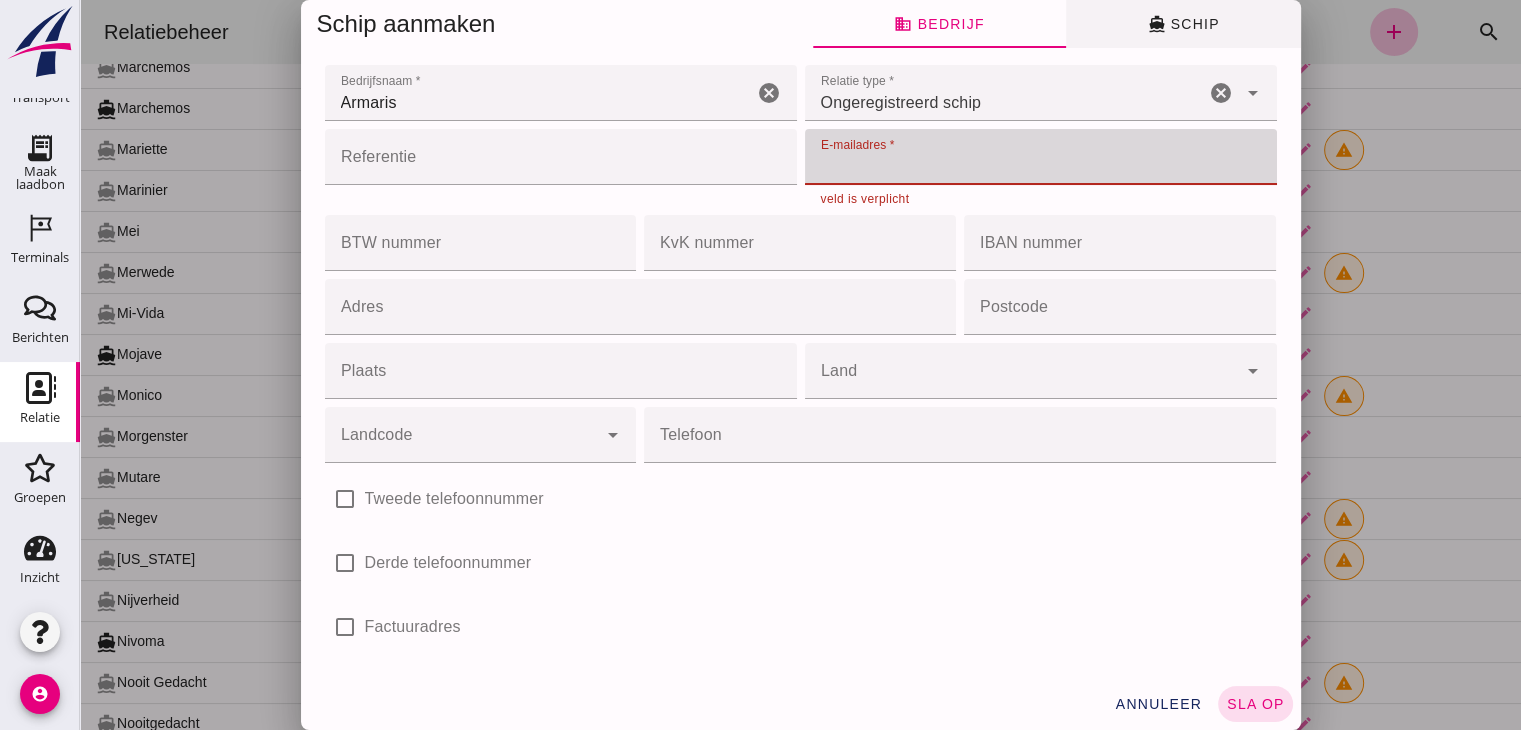 click on "directions_boat" 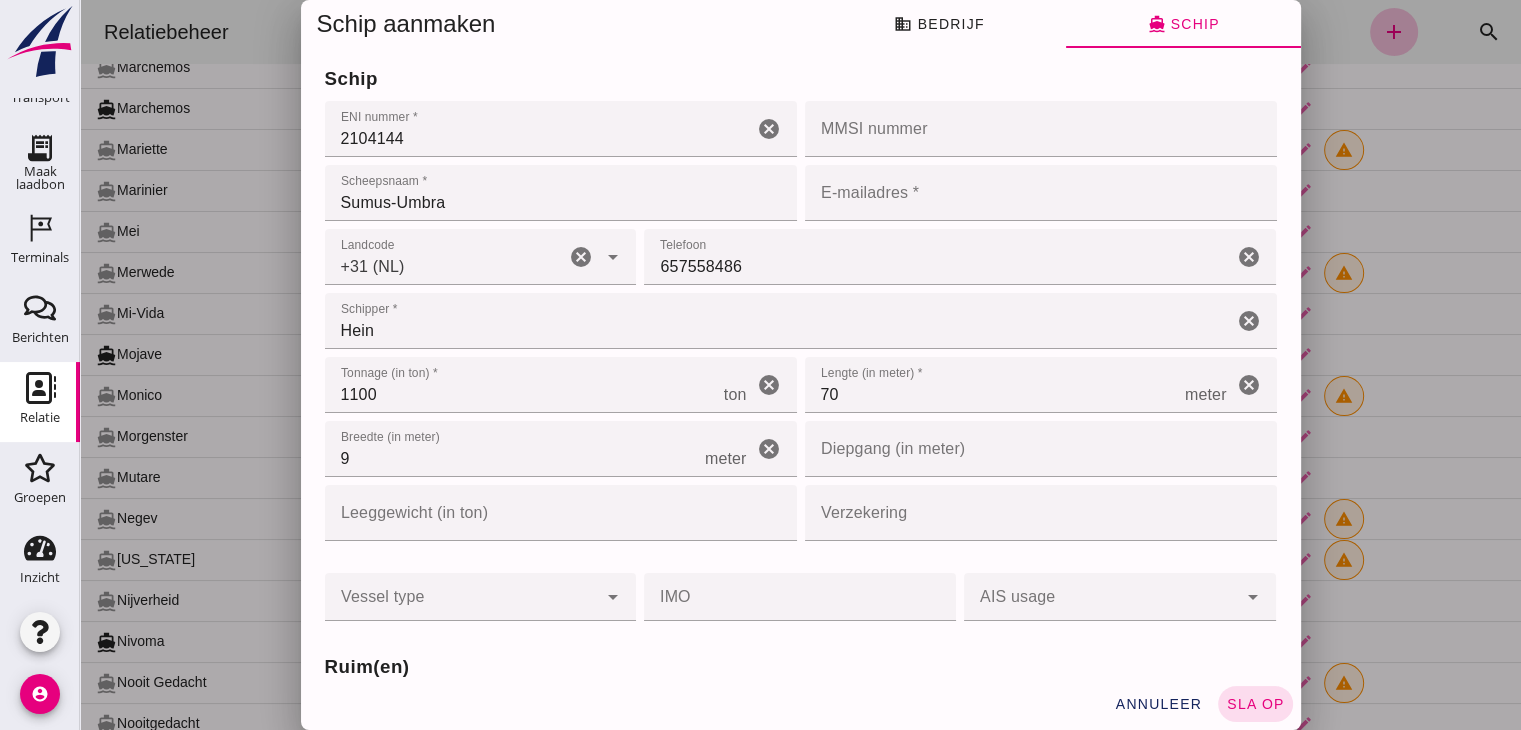 click on "E-mailadres *" 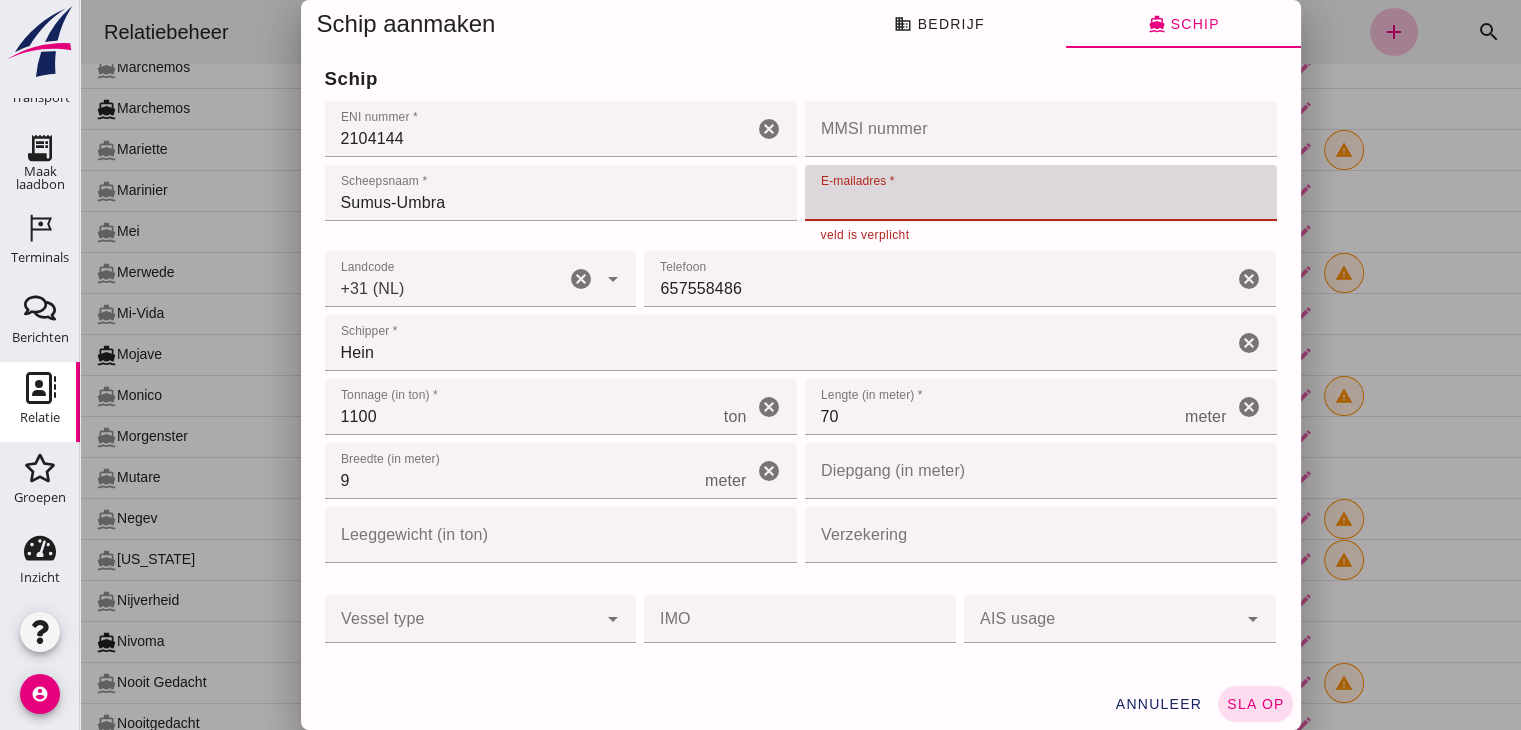 click on "E-mailadres *" 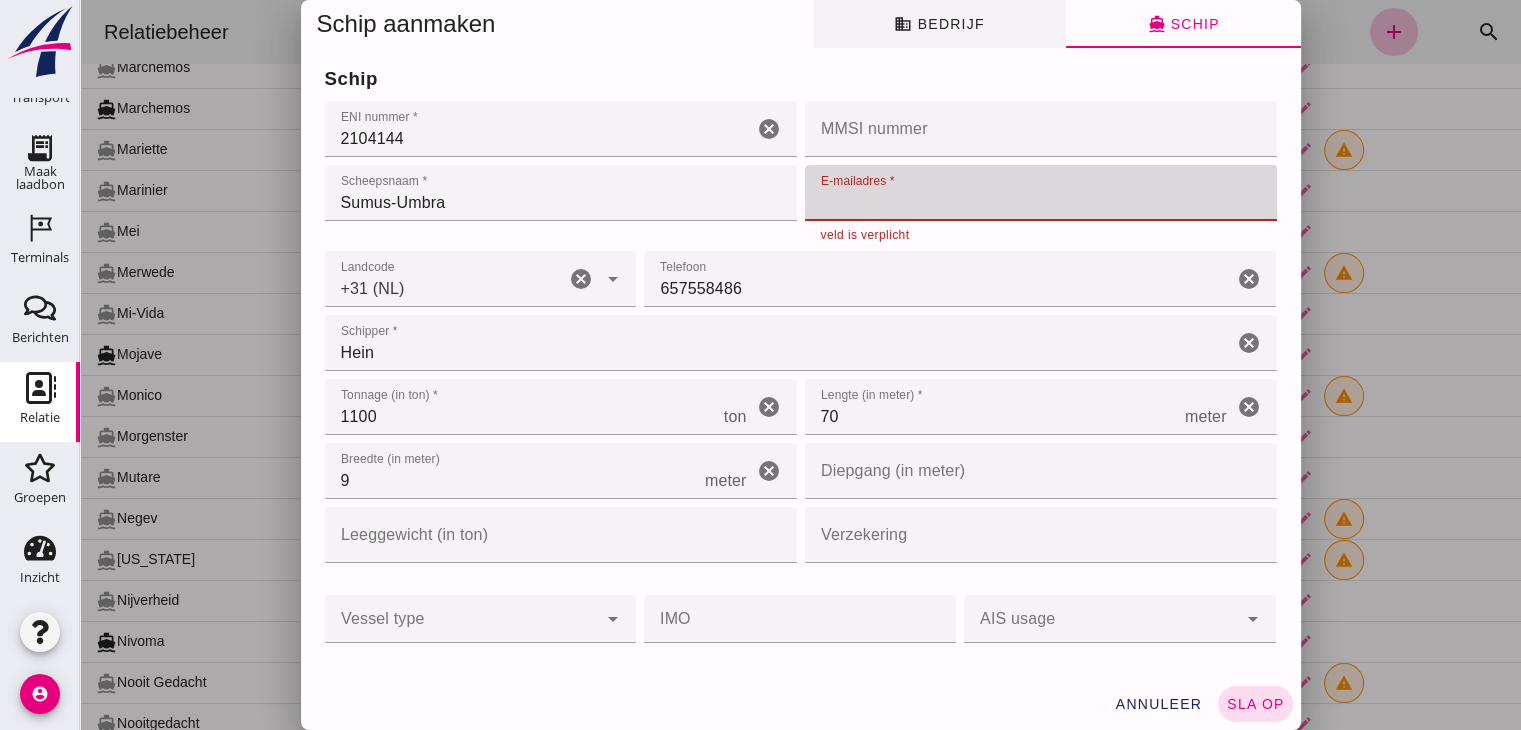 drag, startPoint x: 892, startPoint y: 195, endPoint x: 938, endPoint y: 22, distance: 179.01117 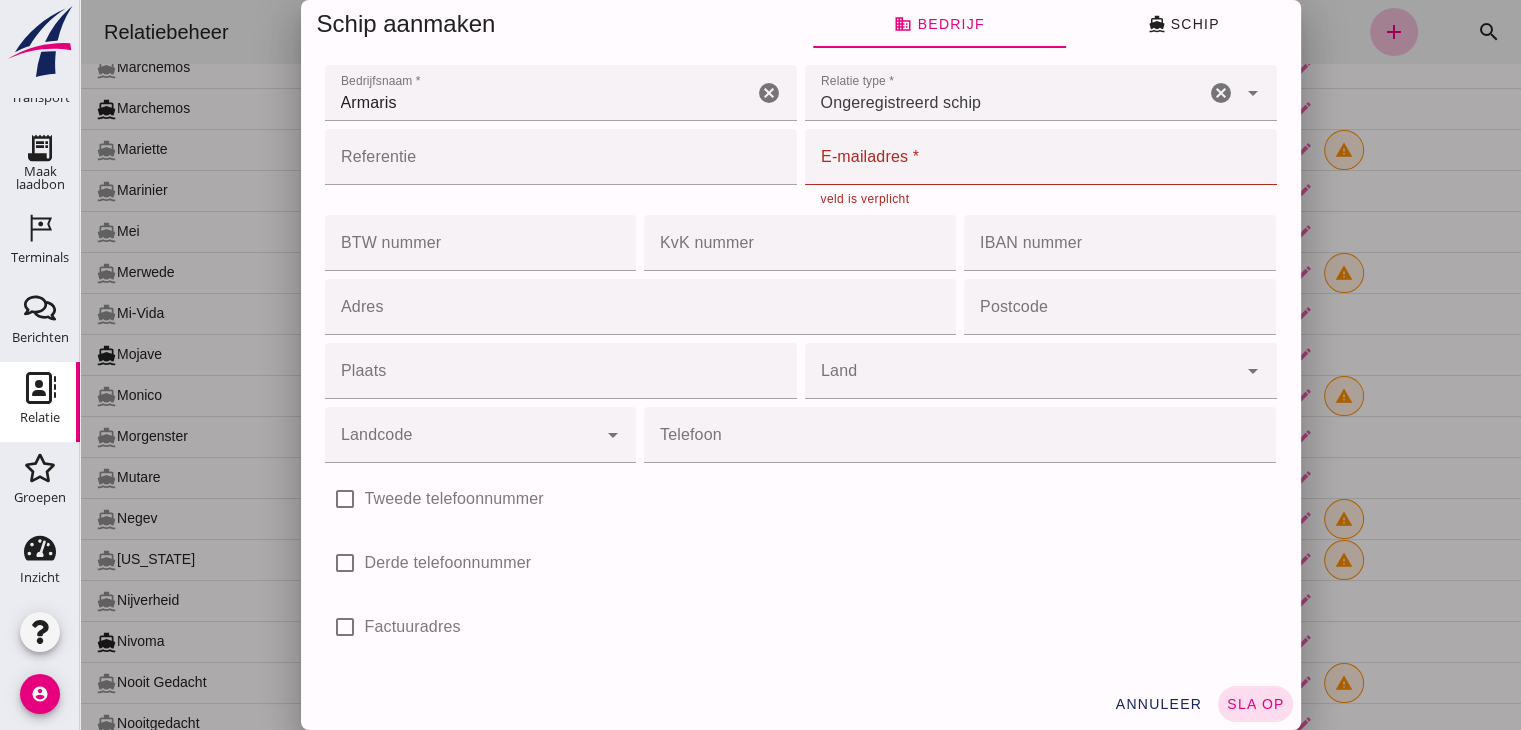 drag, startPoint x: 880, startPoint y: 165, endPoint x: 871, endPoint y: 157, distance: 12.0415945 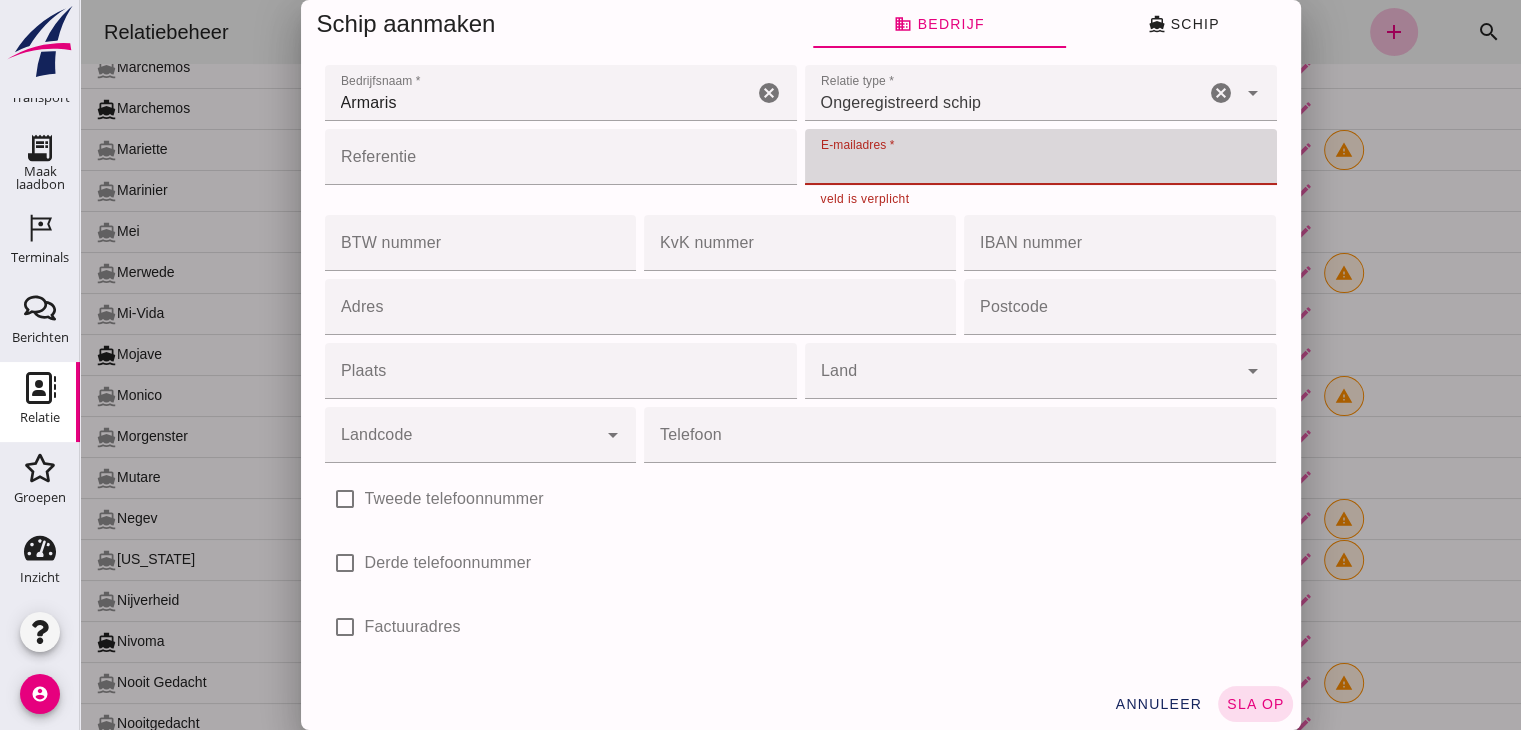 paste on "info@armarisbevrachtingen.nl" 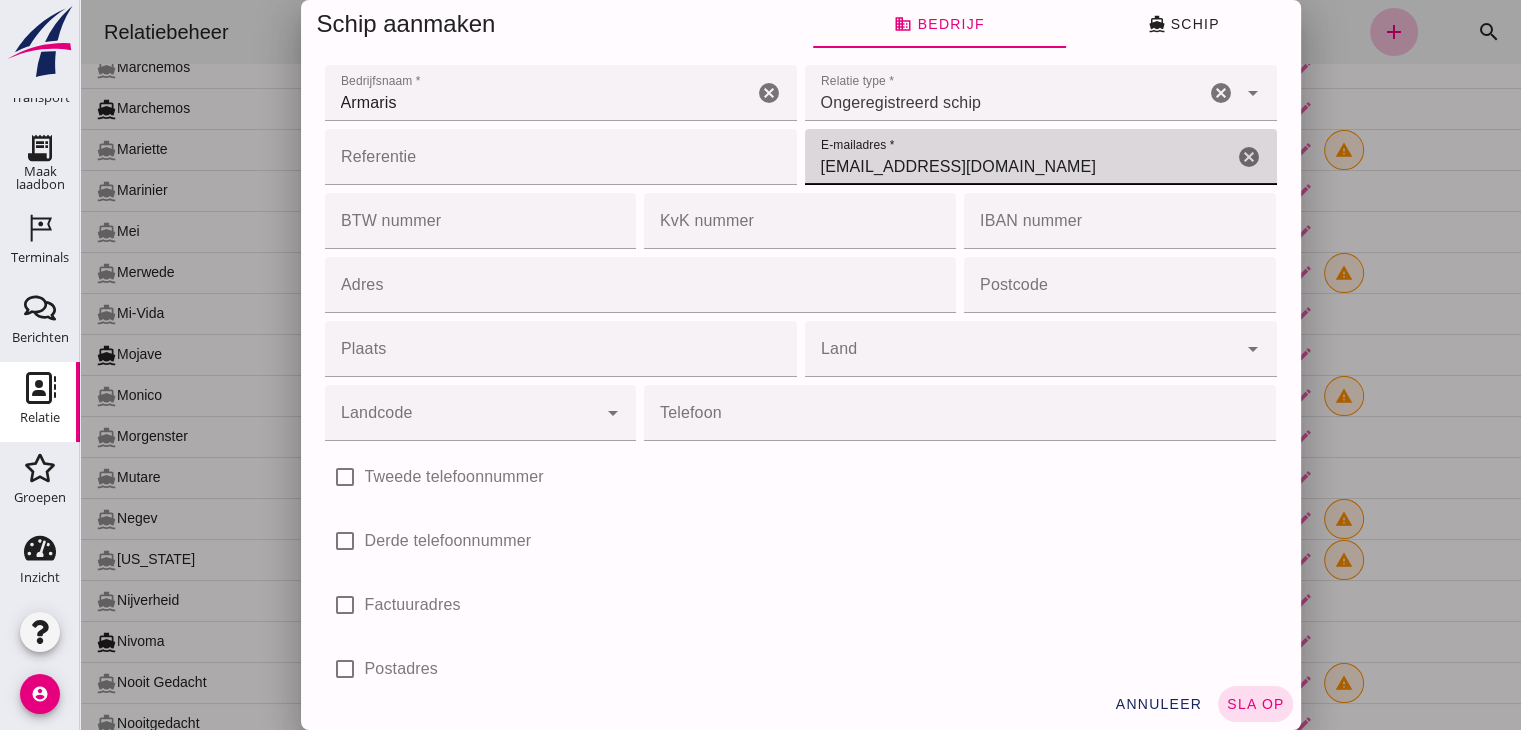 type on "info@armarisbevrachtingen.nl" 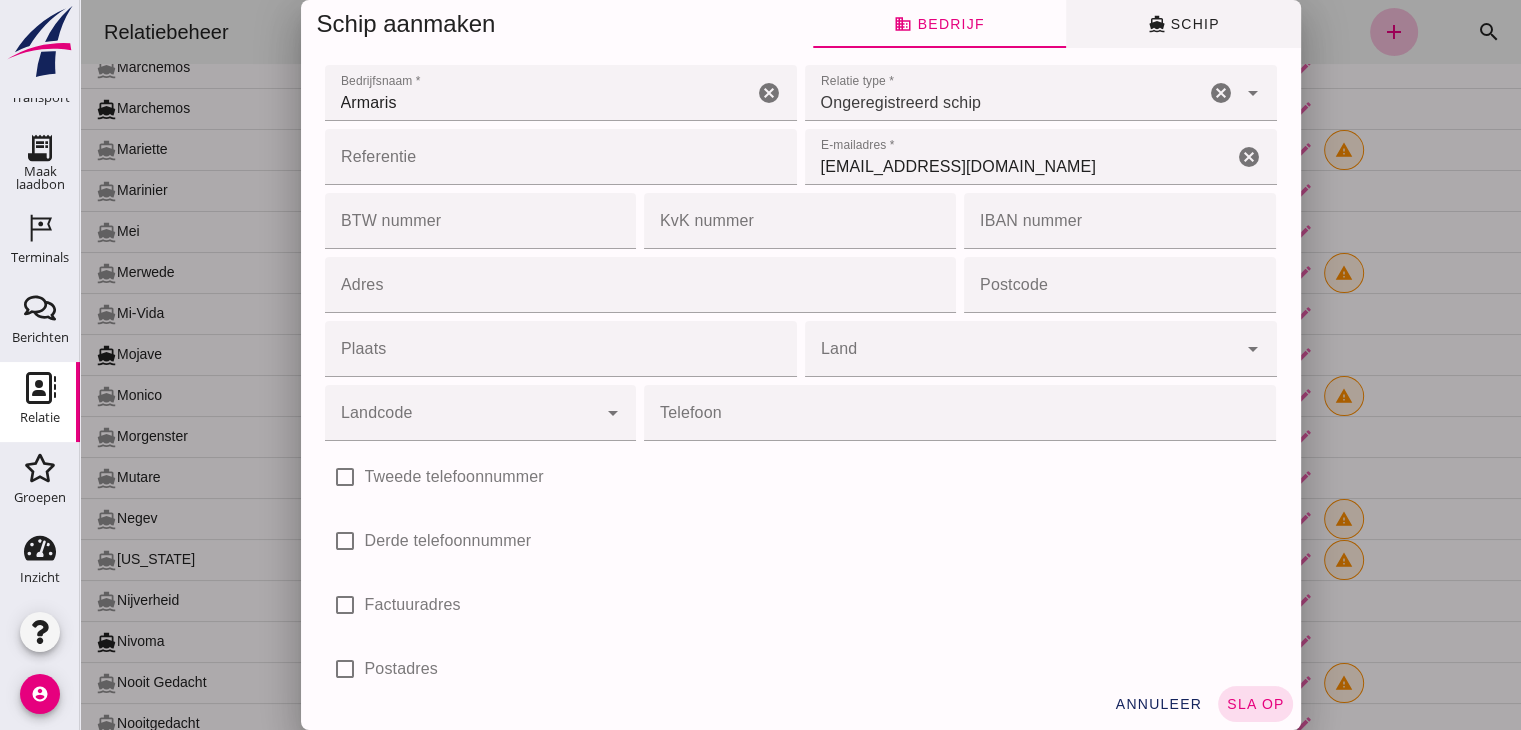 click on "directions_boat  Schip" 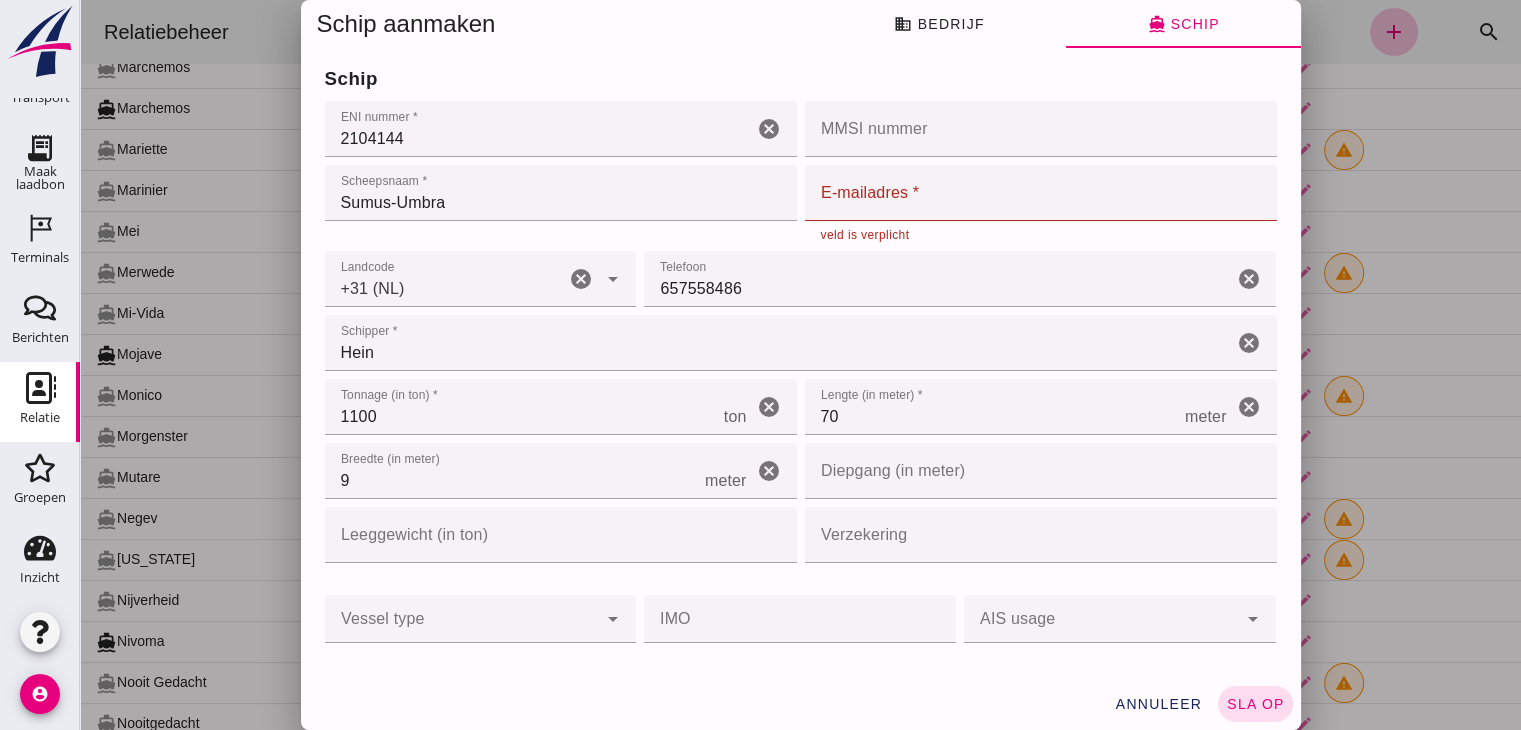 click on "E-mailadres *" 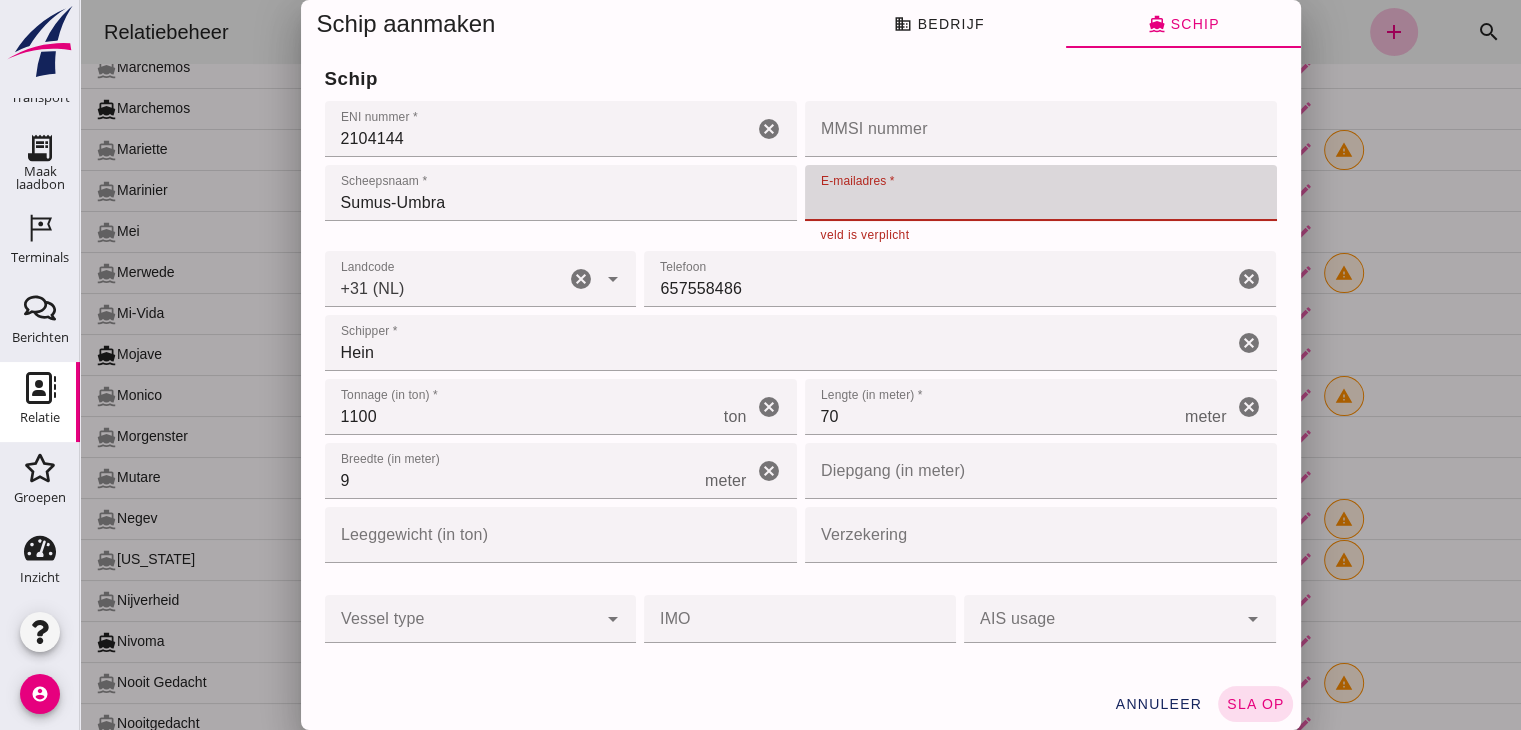 paste on "hjhoefnagel@gmail.com" 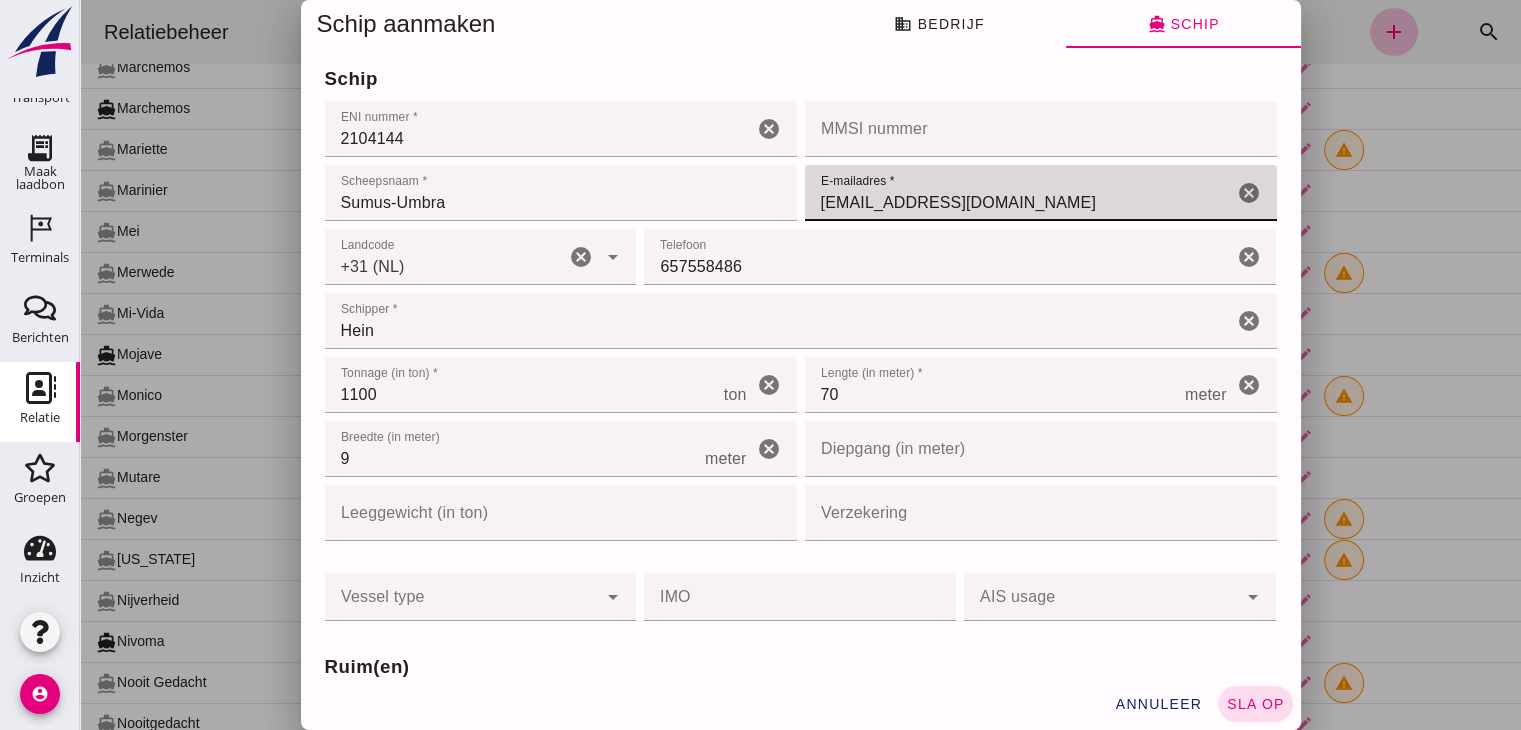 type on "hjhoefnagel@gmail.com" 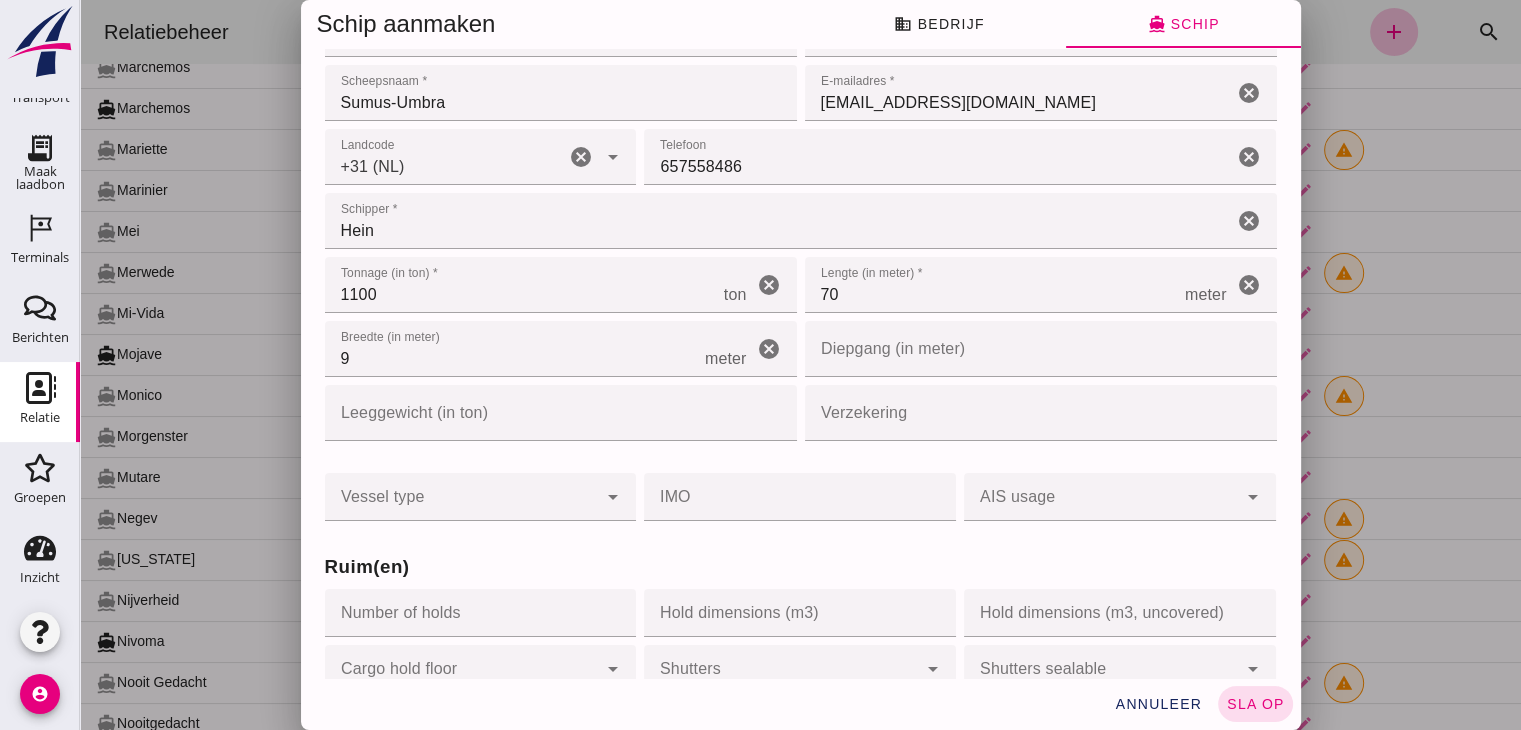 scroll, scrollTop: 300, scrollLeft: 0, axis: vertical 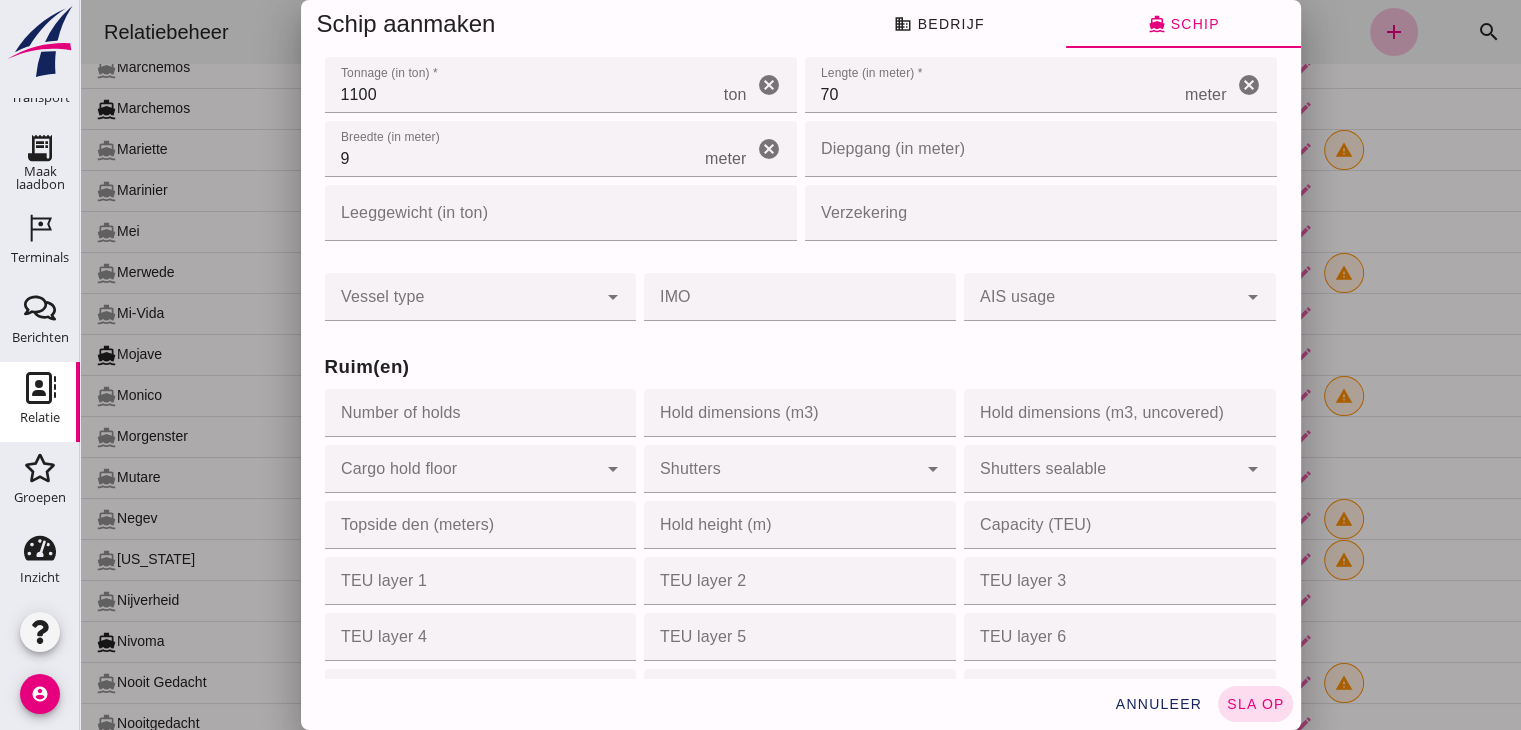 click on "Hold dimensions (m3)" 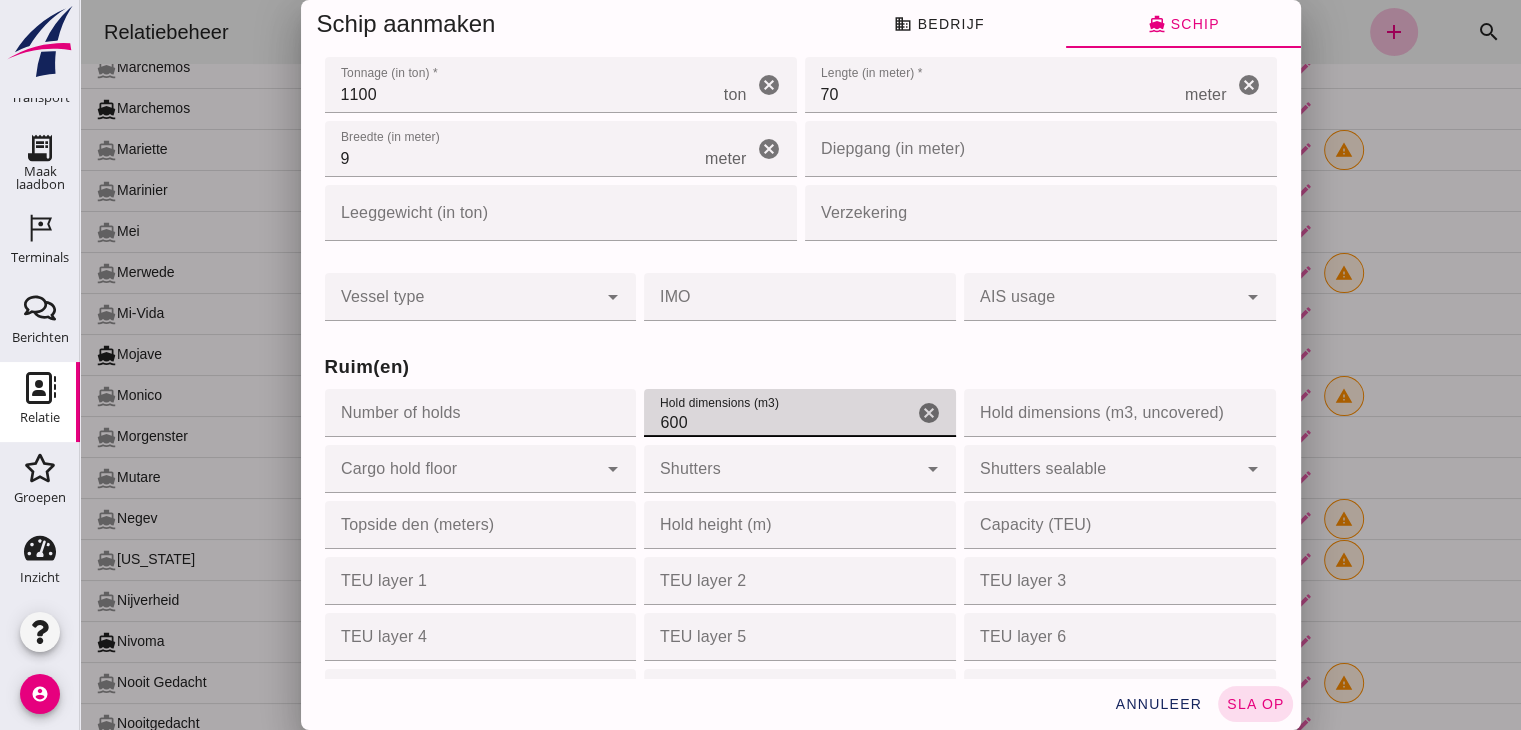 type on "600" 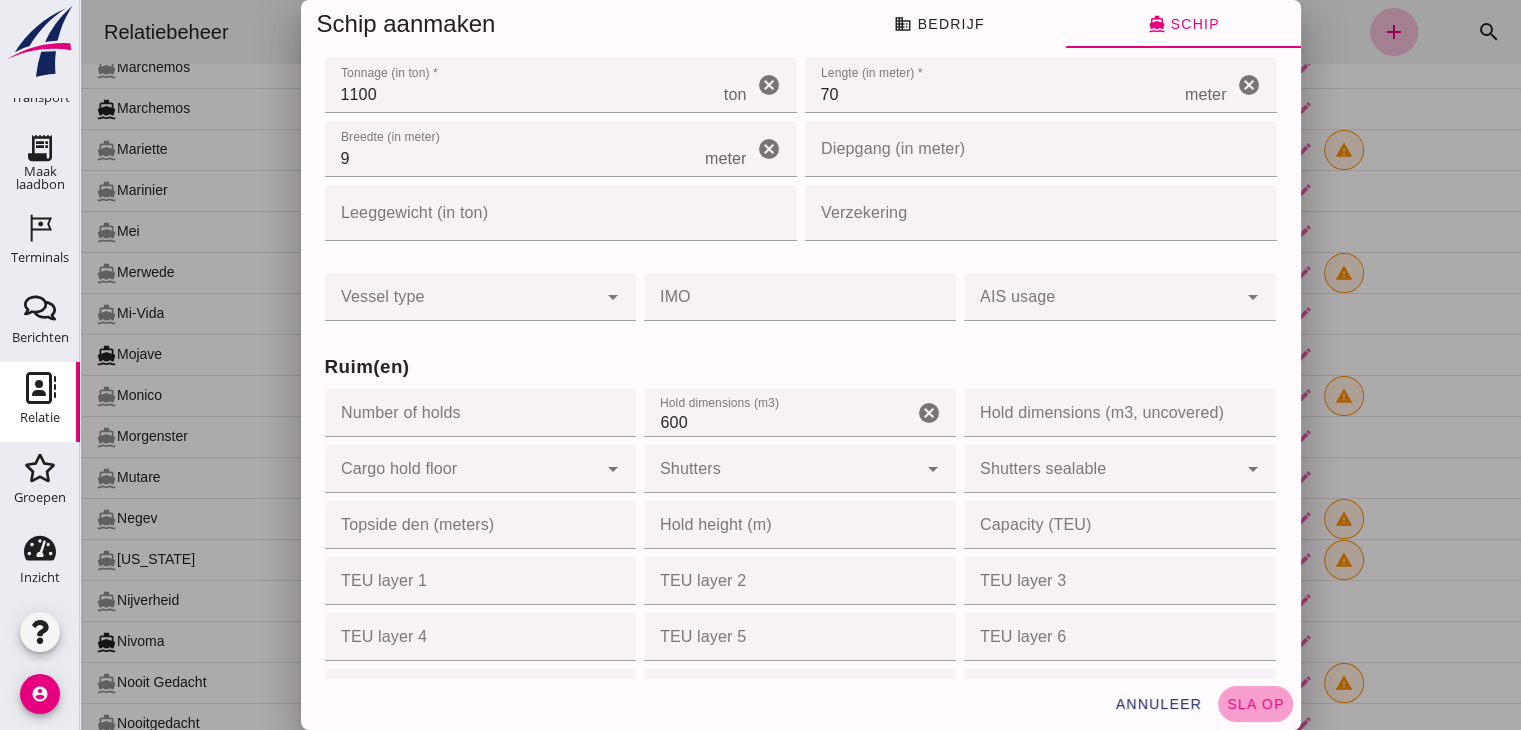click on "sla op" 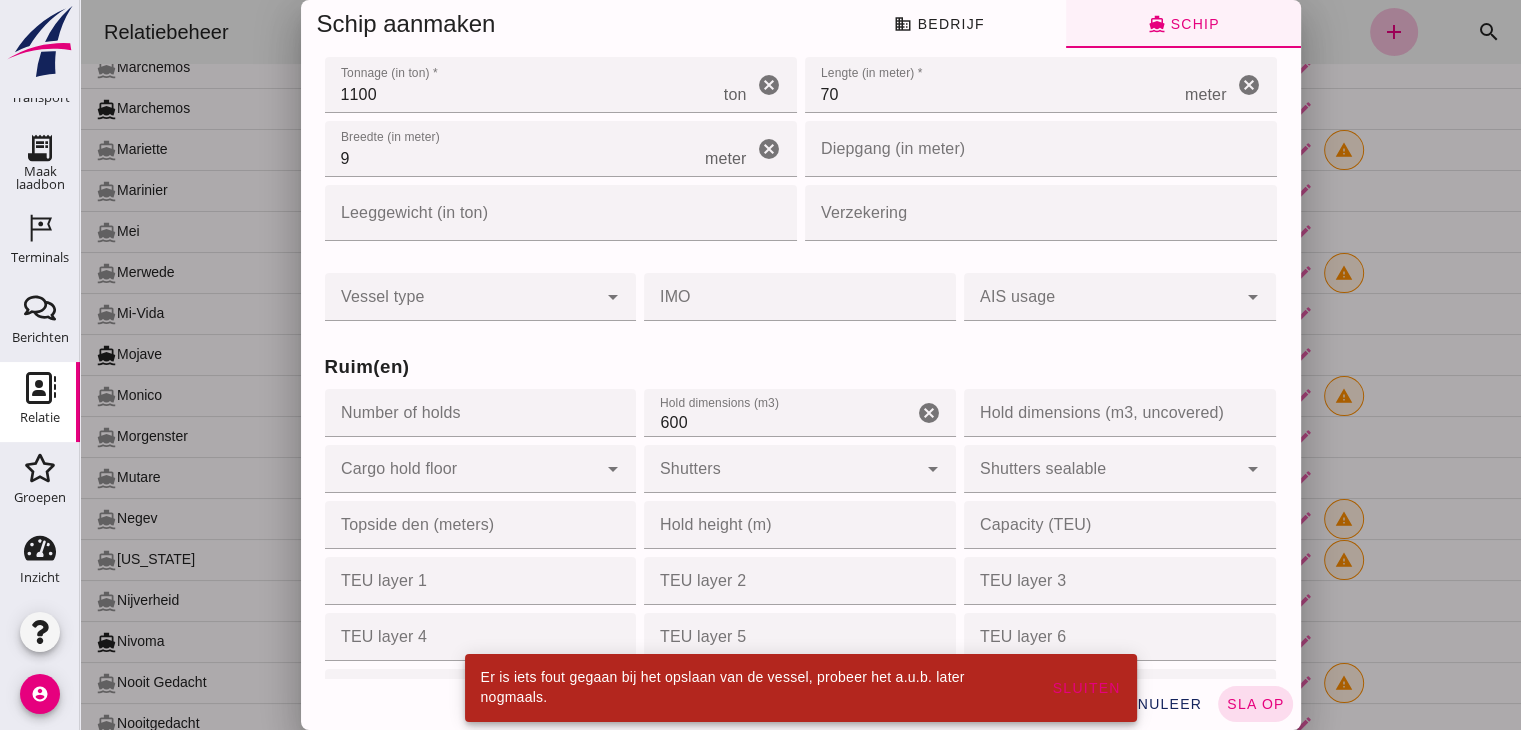 click at bounding box center [800, 365] 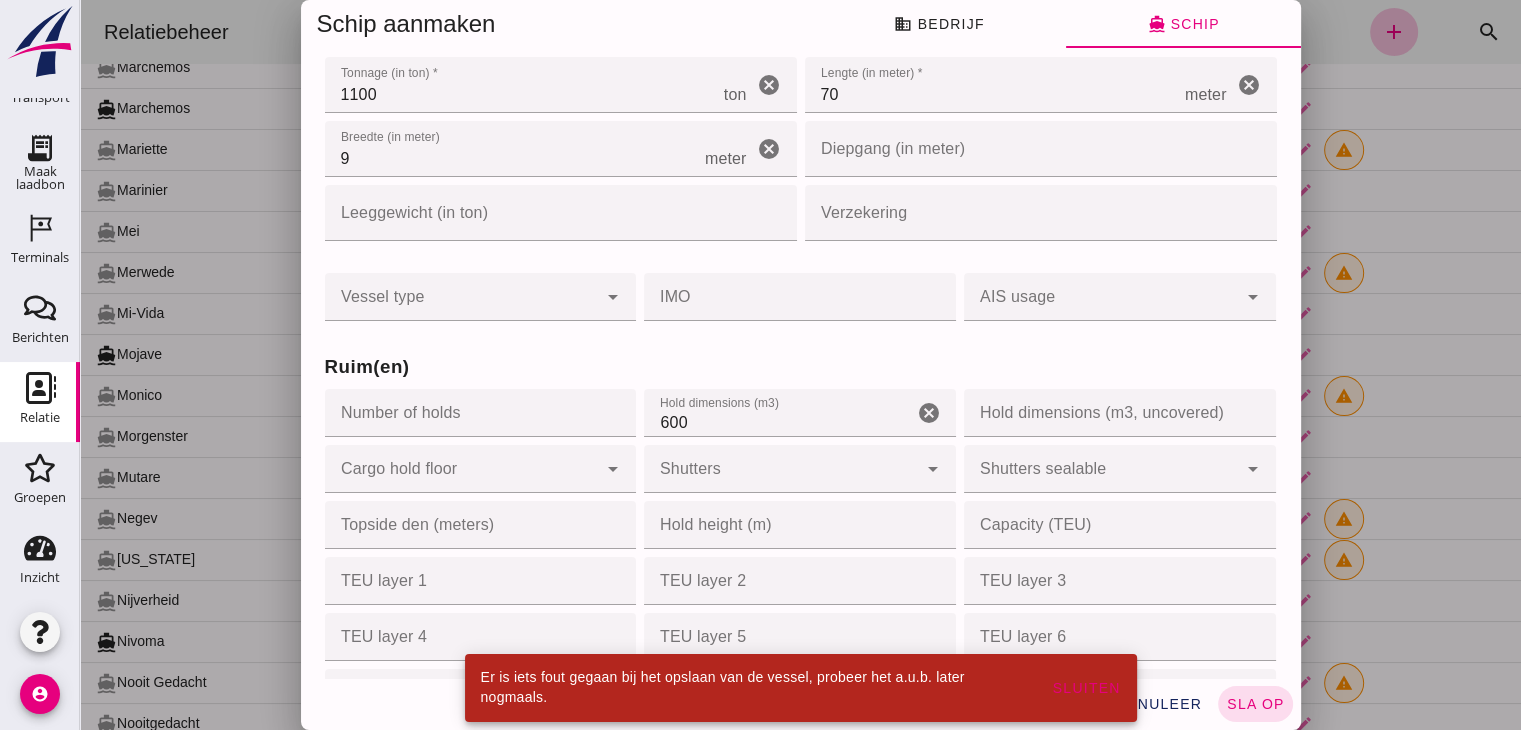 click on "business  Bedrijf" 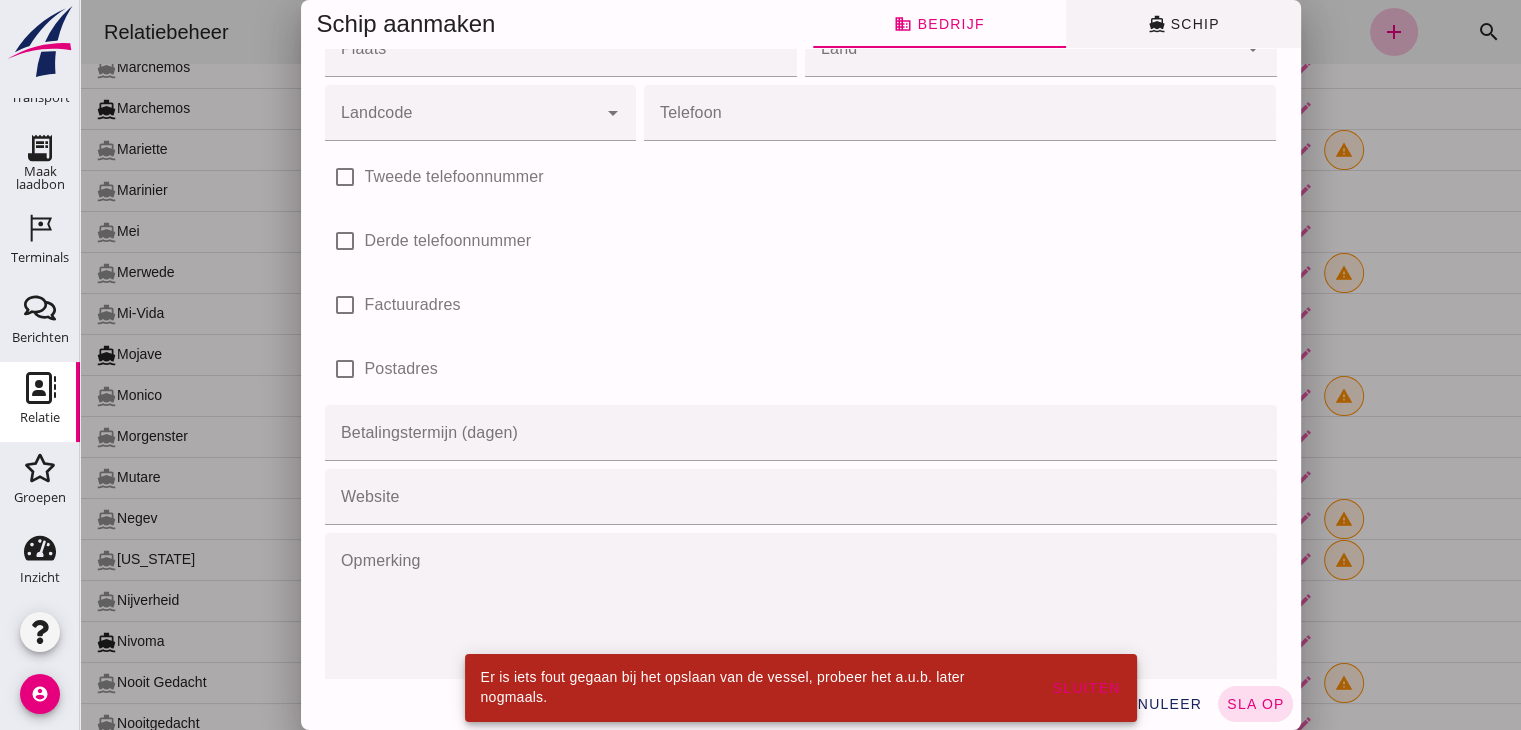 click at bounding box center [800, 365] 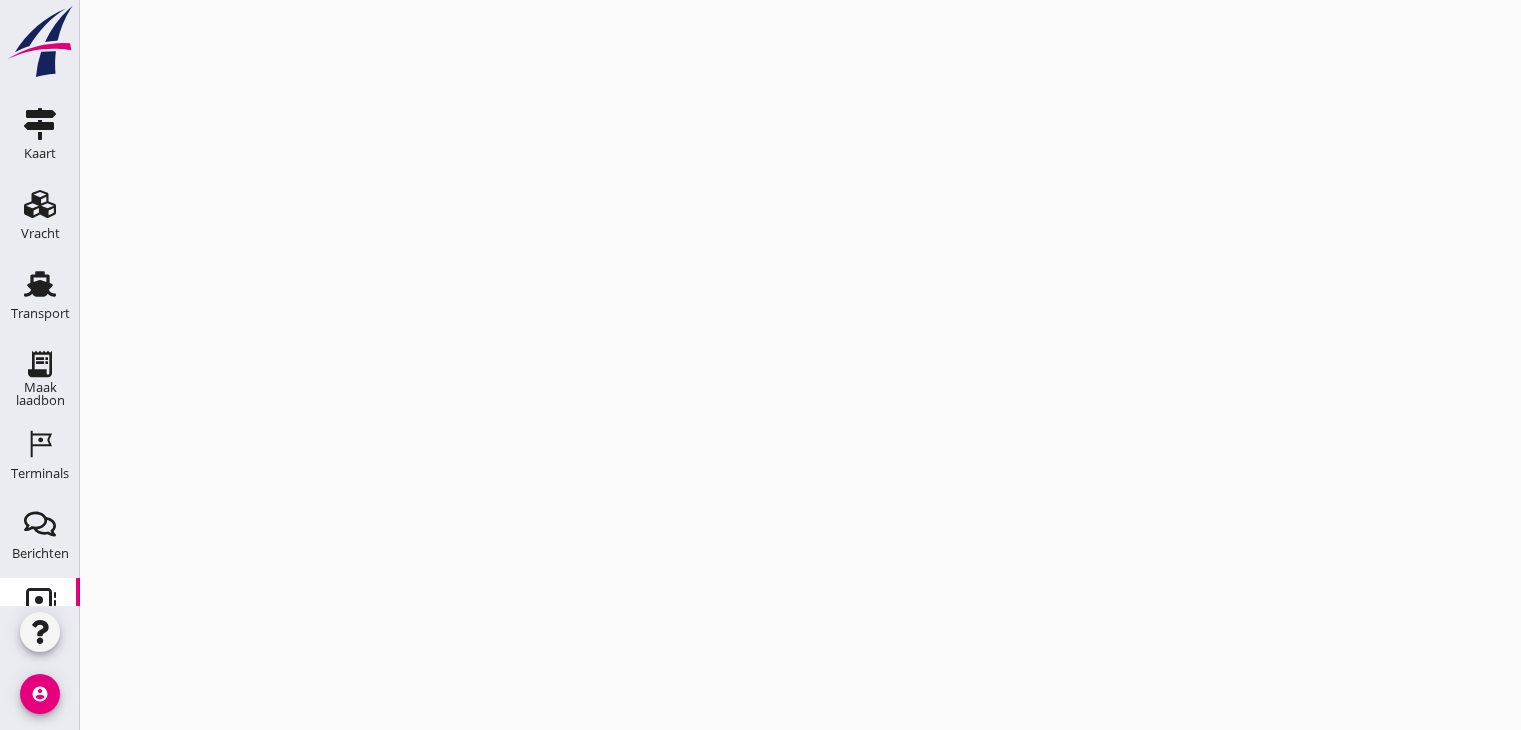 scroll, scrollTop: 0, scrollLeft: 0, axis: both 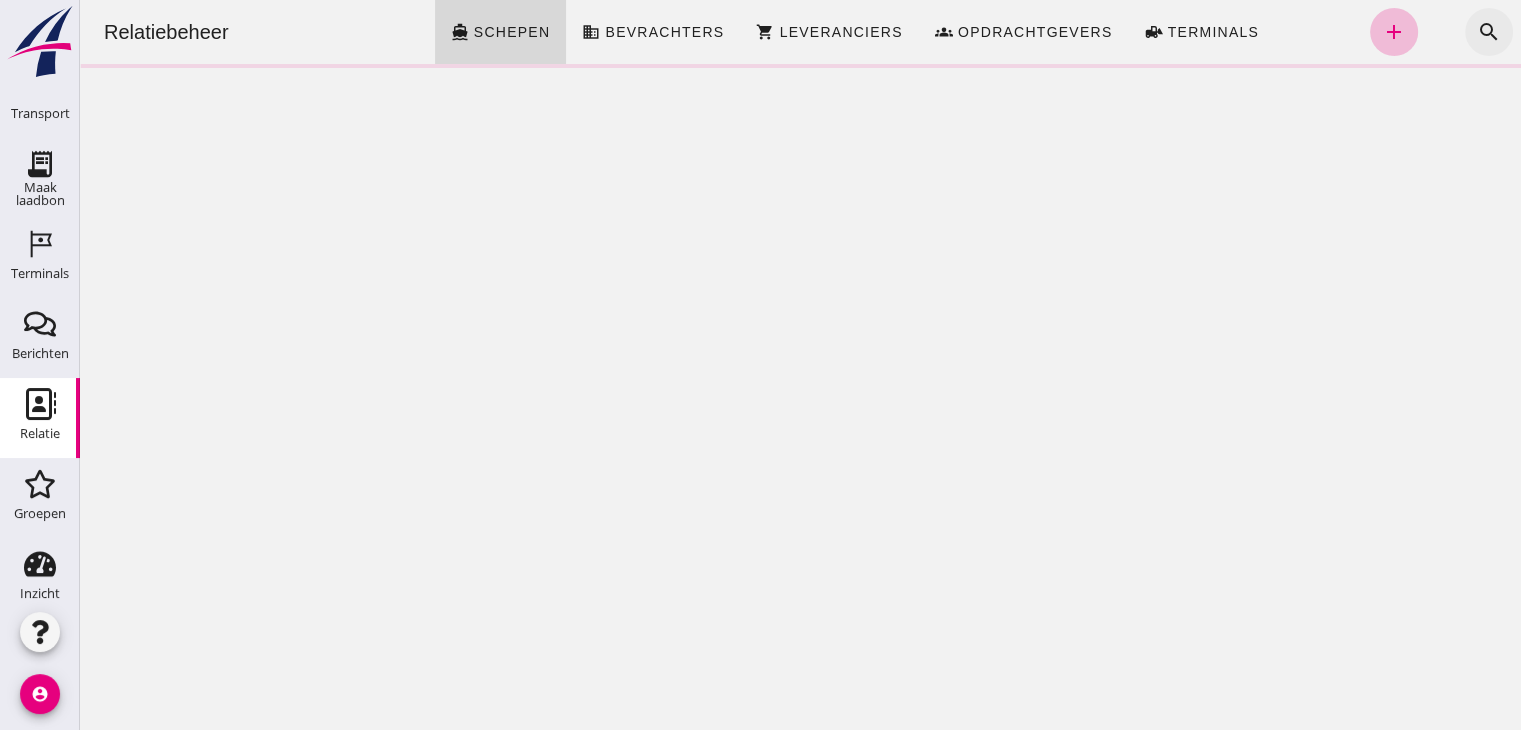 click on "search" at bounding box center [1489, 32] 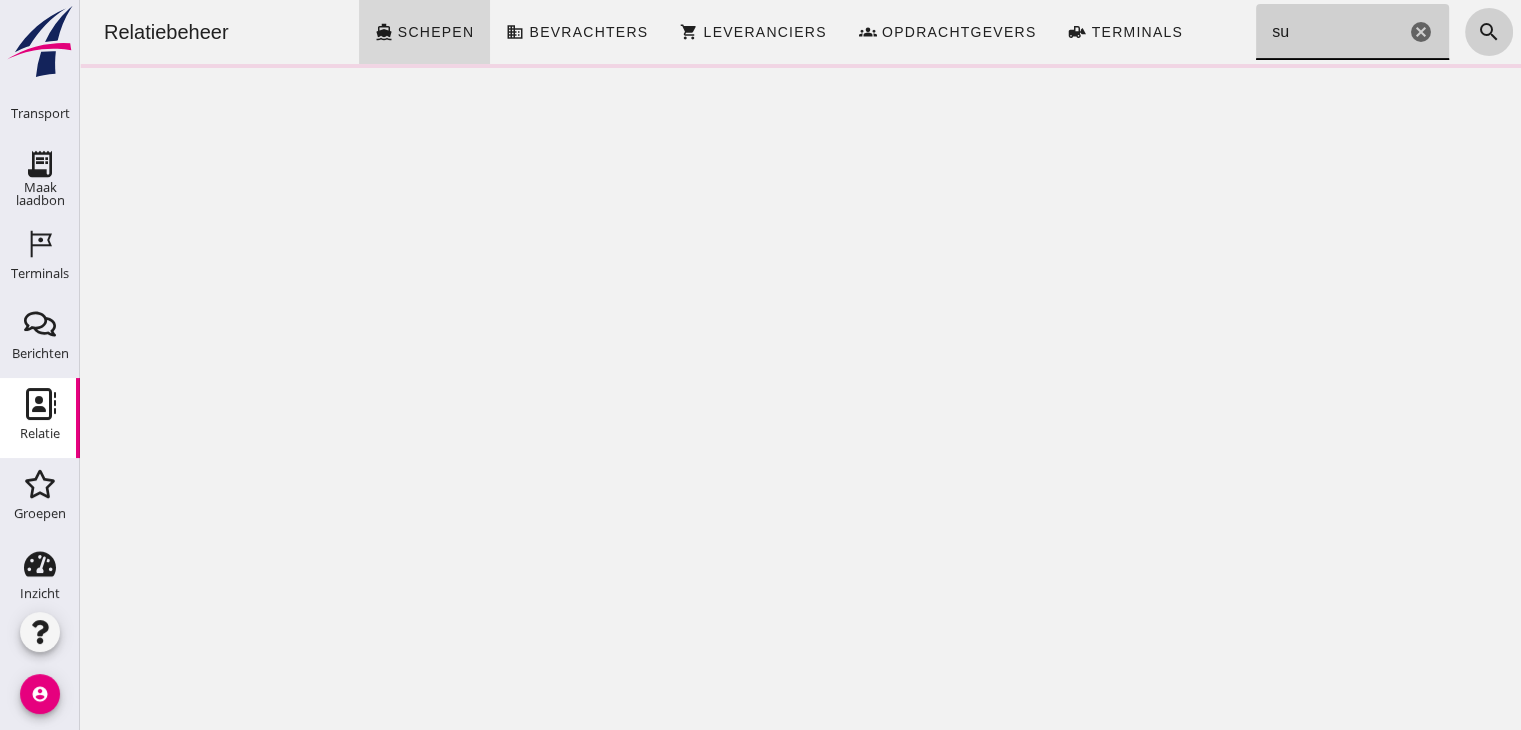 type on "s" 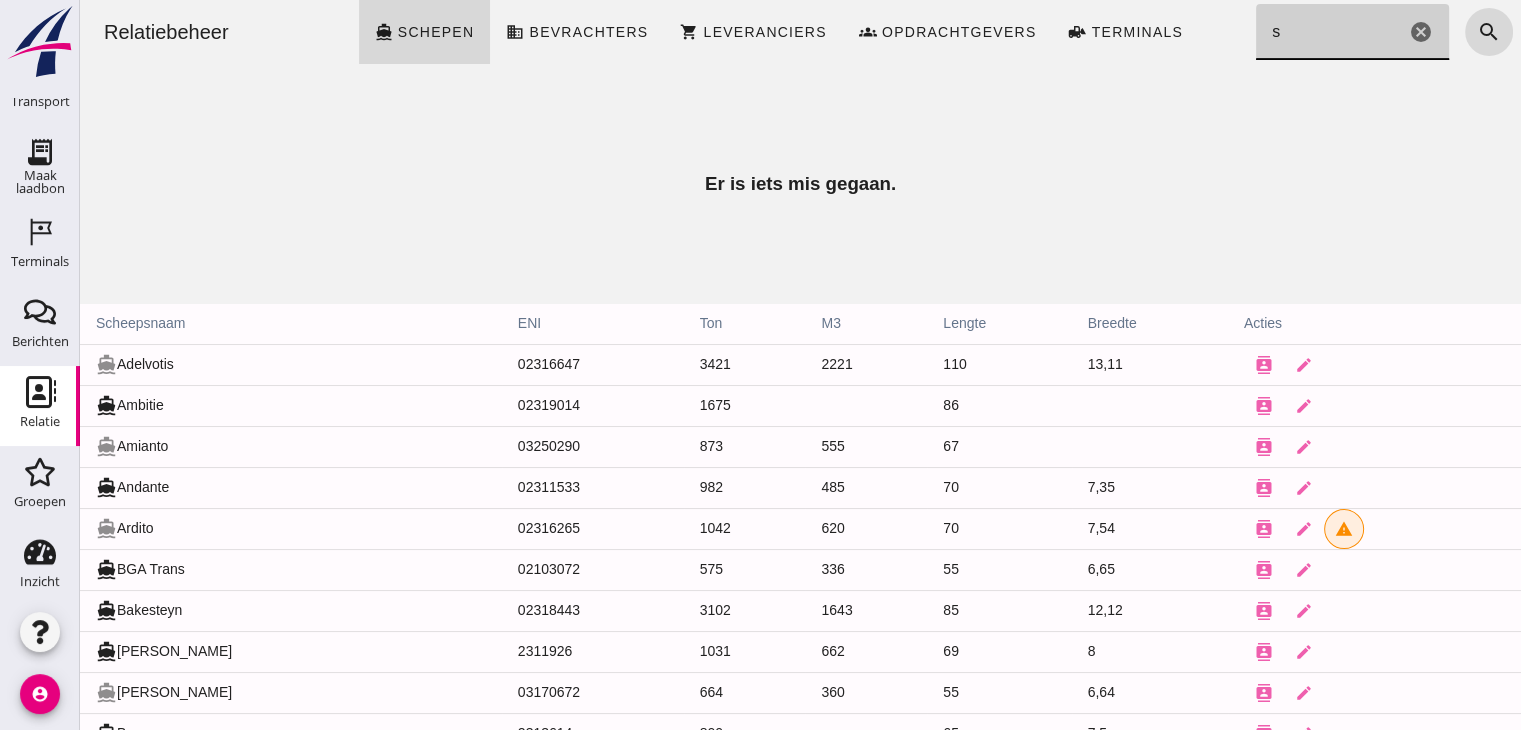 scroll, scrollTop: 216, scrollLeft: 0, axis: vertical 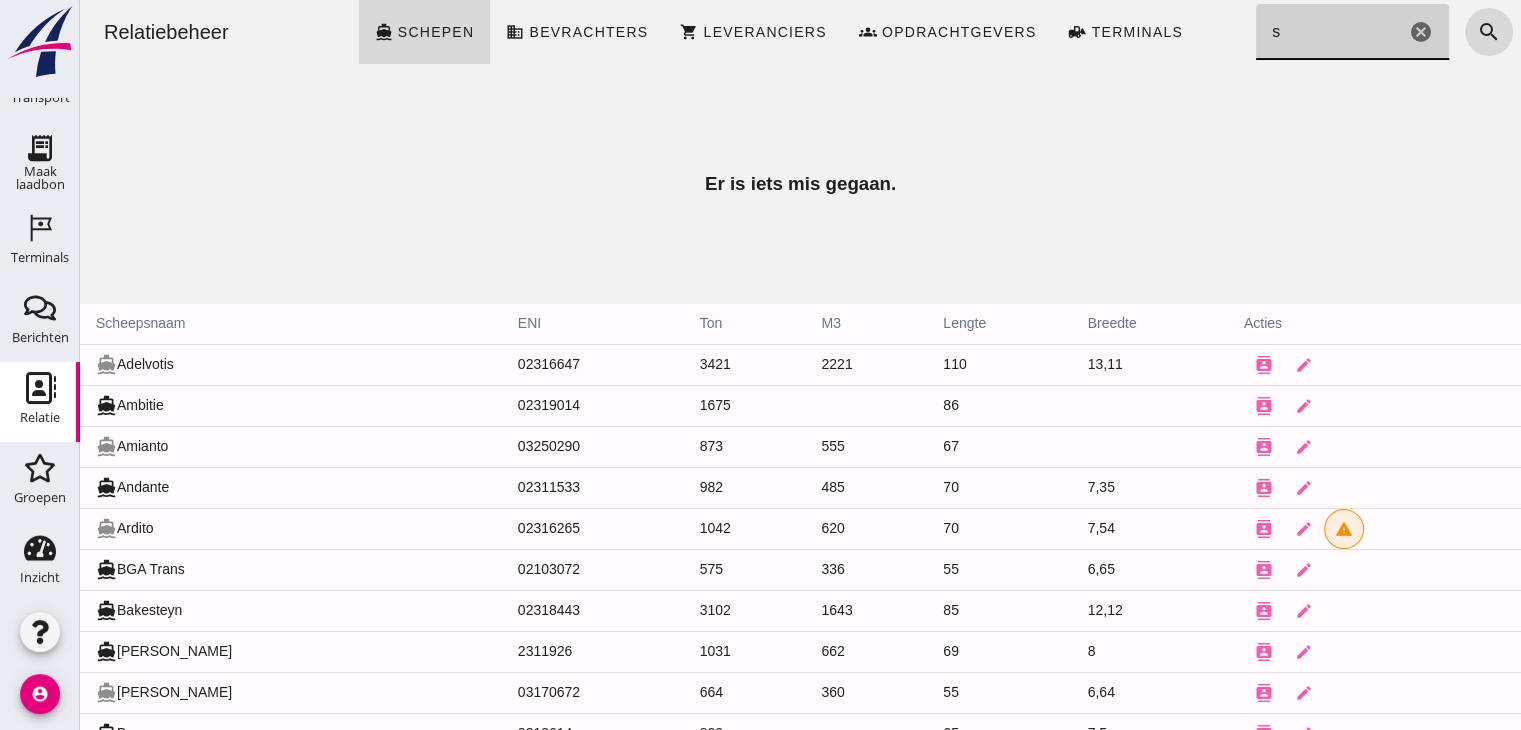 click on "s" 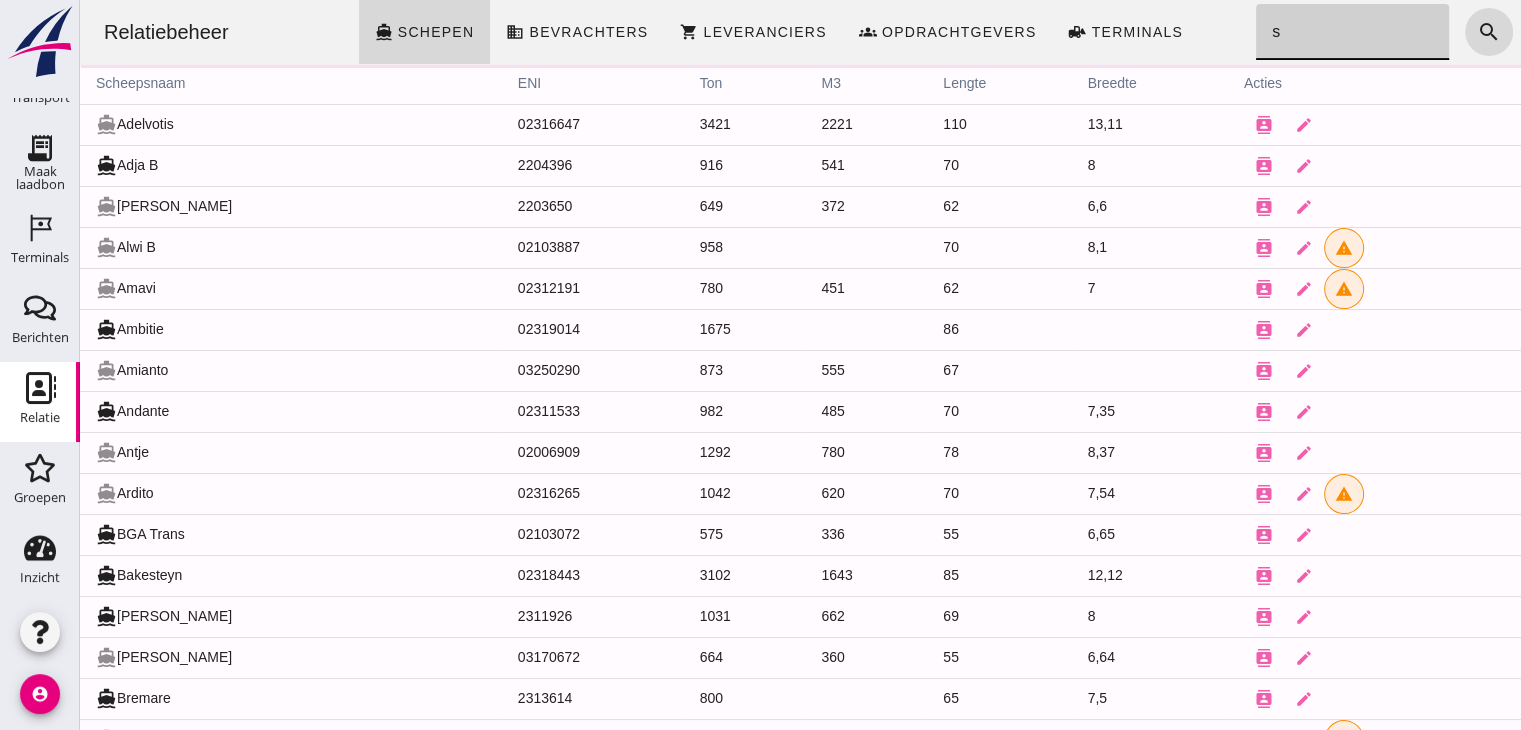 type 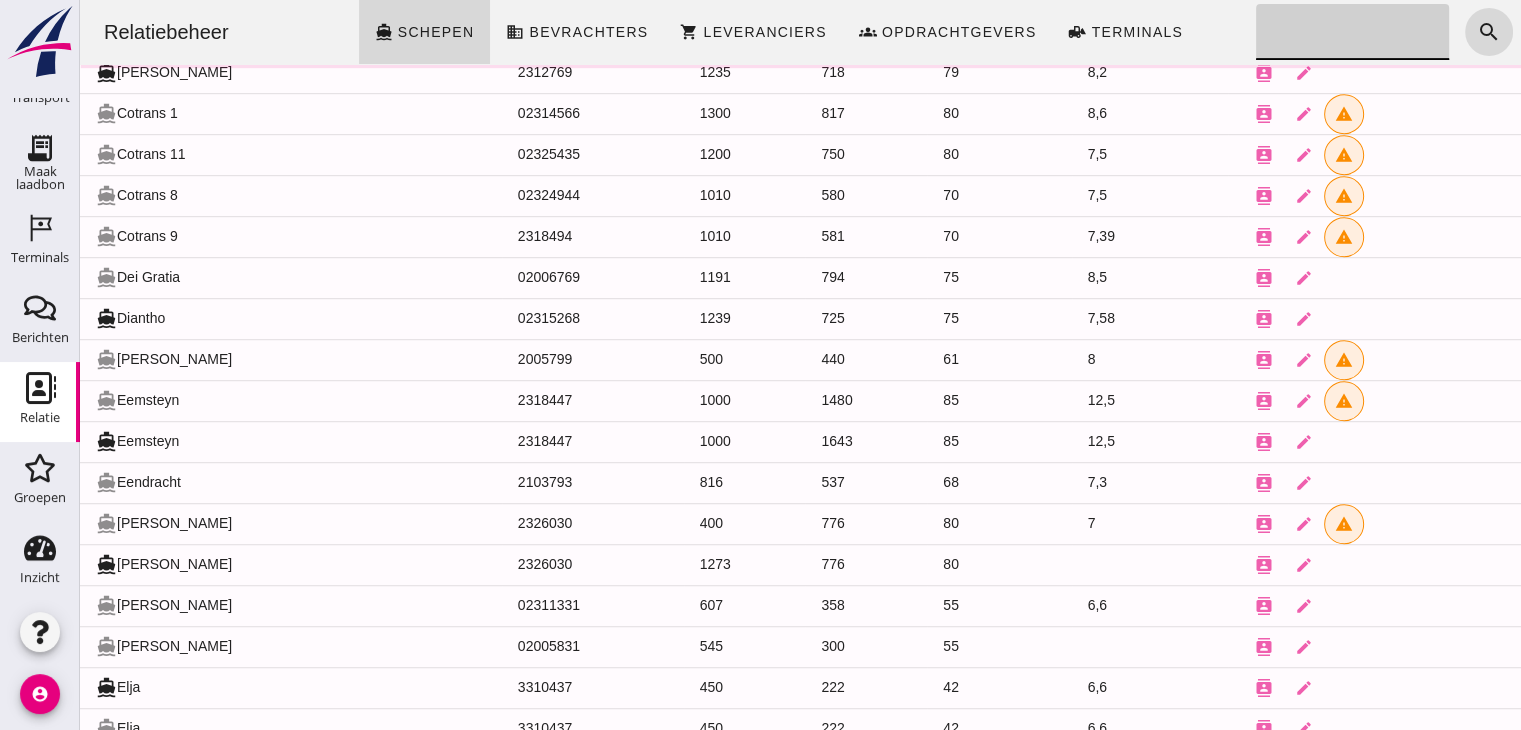 scroll, scrollTop: 1450, scrollLeft: 0, axis: vertical 